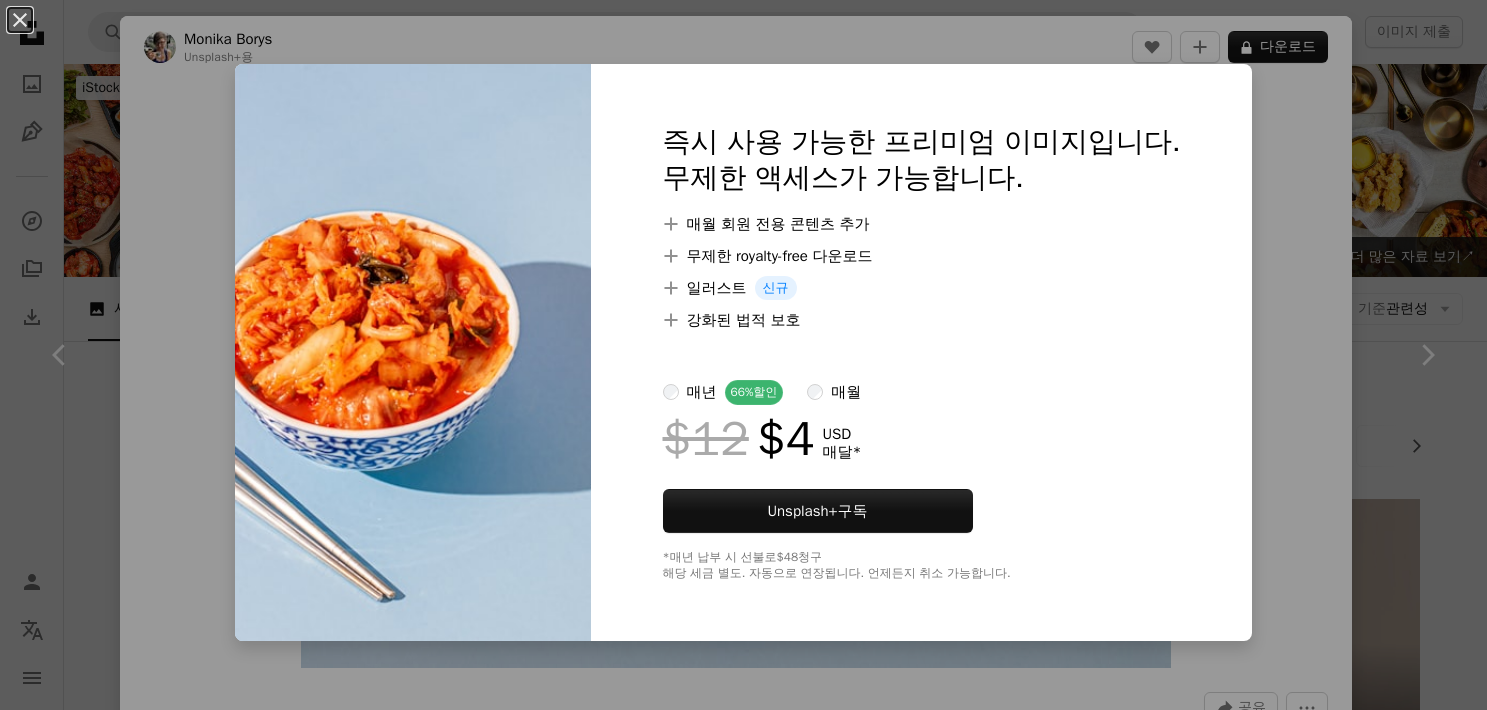 scroll, scrollTop: 2800, scrollLeft: 0, axis: vertical 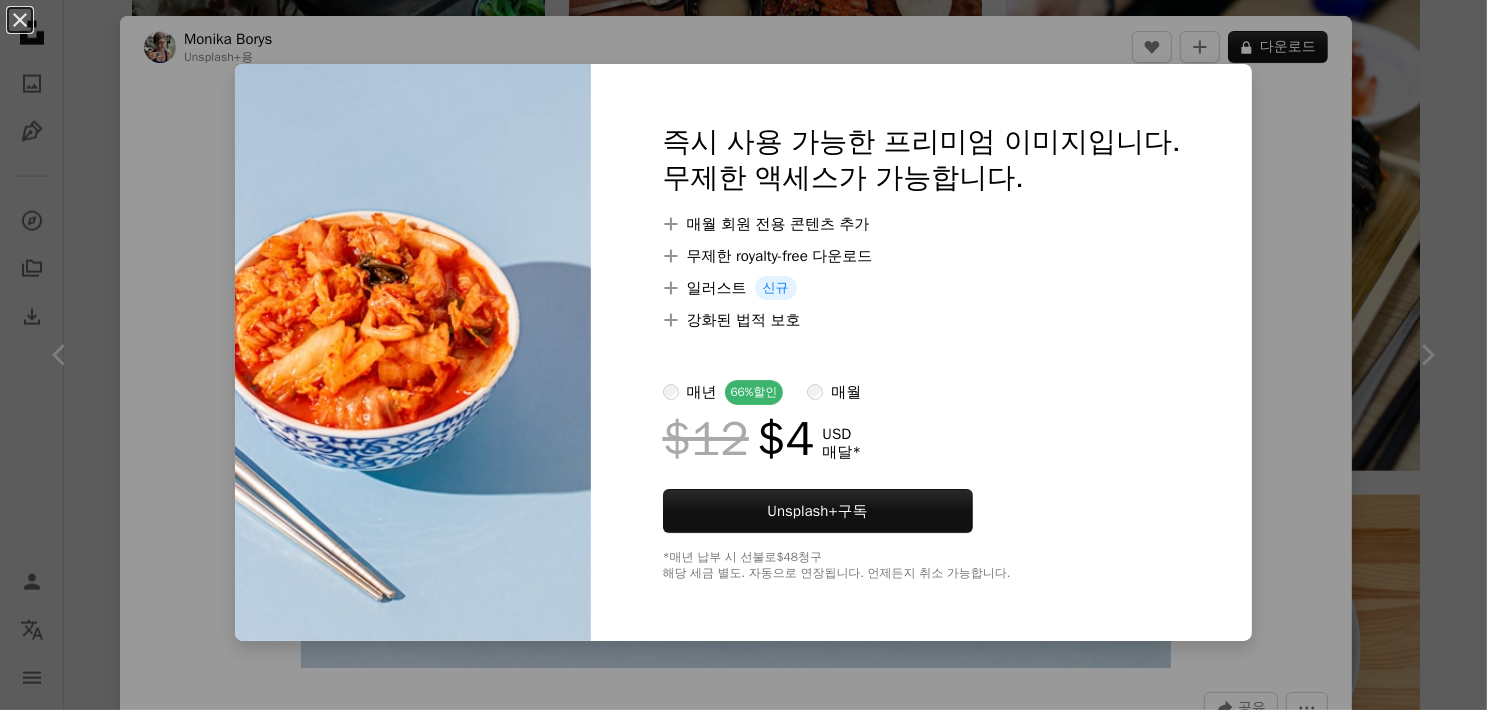 drag, startPoint x: 1262, startPoint y: 219, endPoint x: 1151, endPoint y: 199, distance: 112.78741 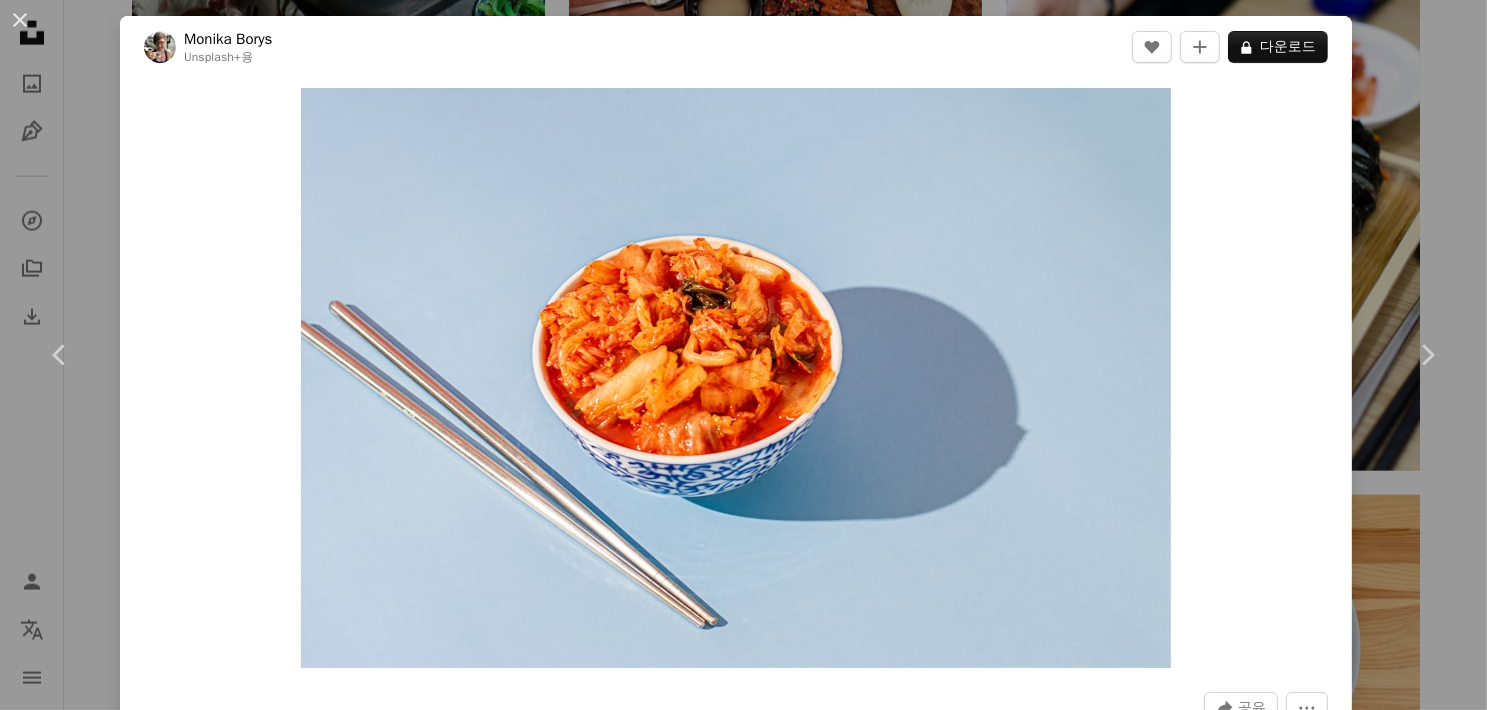 click on "An X shape Chevron left Chevron right [FIRST] [LAST] Unsplash+ 용 A heart A plus sign A lock 다운로드 Zoom in A forward-right arrow 공유 More Actions A map marker [CITY], [COUNTRY] Calendar outlined [YYYY]년 [M]월 [D]일 에 게시됨 Camera Canon, EOS 7D Mark II Safety Unsplash+ 라이선스 에 따른 라이선스 부여 음식 파랑 파란색 배경 대한민국 음식 사진 접시 한식 아시아 음식 김치 부엌용의 푸드 스타일링 발효 식품 젓가락 트래디셔널 [CITY] 무료 사진 이 시리즈의 다른 콘텐츠 Chevron right Plus sign for Unsplash+ Plus sign for Unsplash+ Plus sign for Unsplash+ Plus sign for Unsplash+ Plus sign for Unsplash+ Plus sign for Unsplash+ Plus sign for Unsplash+ Plus sign for Unsplash+ Plus sign for Unsplash+ Plus sign for Unsplash+ 관련 이미지 Plus sign for Unsplash+ A heart A plus sign [FIRST] [LAST] Unsplash+ 용 A lock 다운로드 Plus sign for Unsplash+ A heart A plus sign [FIRST] [LAST] Unsplash+ 용 A lock 다운로드 Plus sign for Unsplash+" at bounding box center [743, 355] 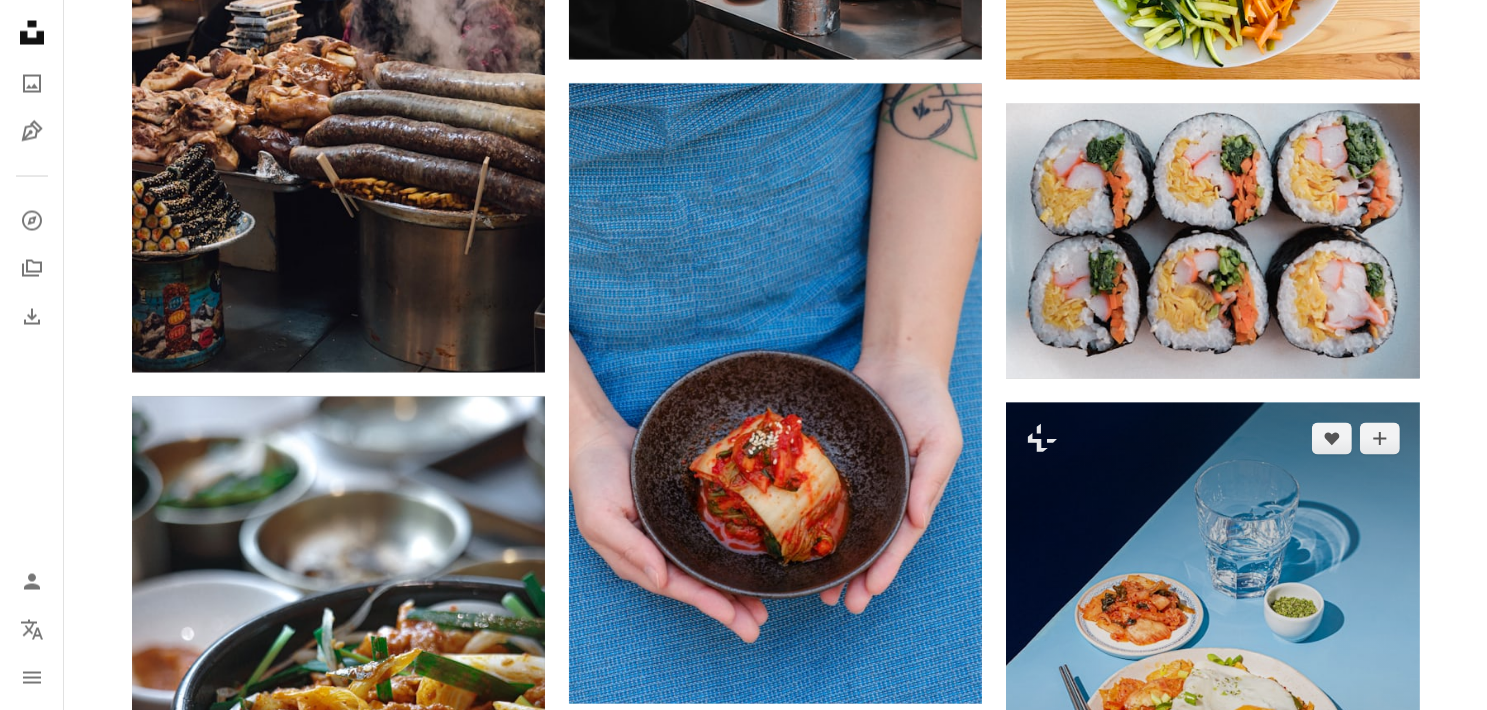 scroll, scrollTop: 3800, scrollLeft: 0, axis: vertical 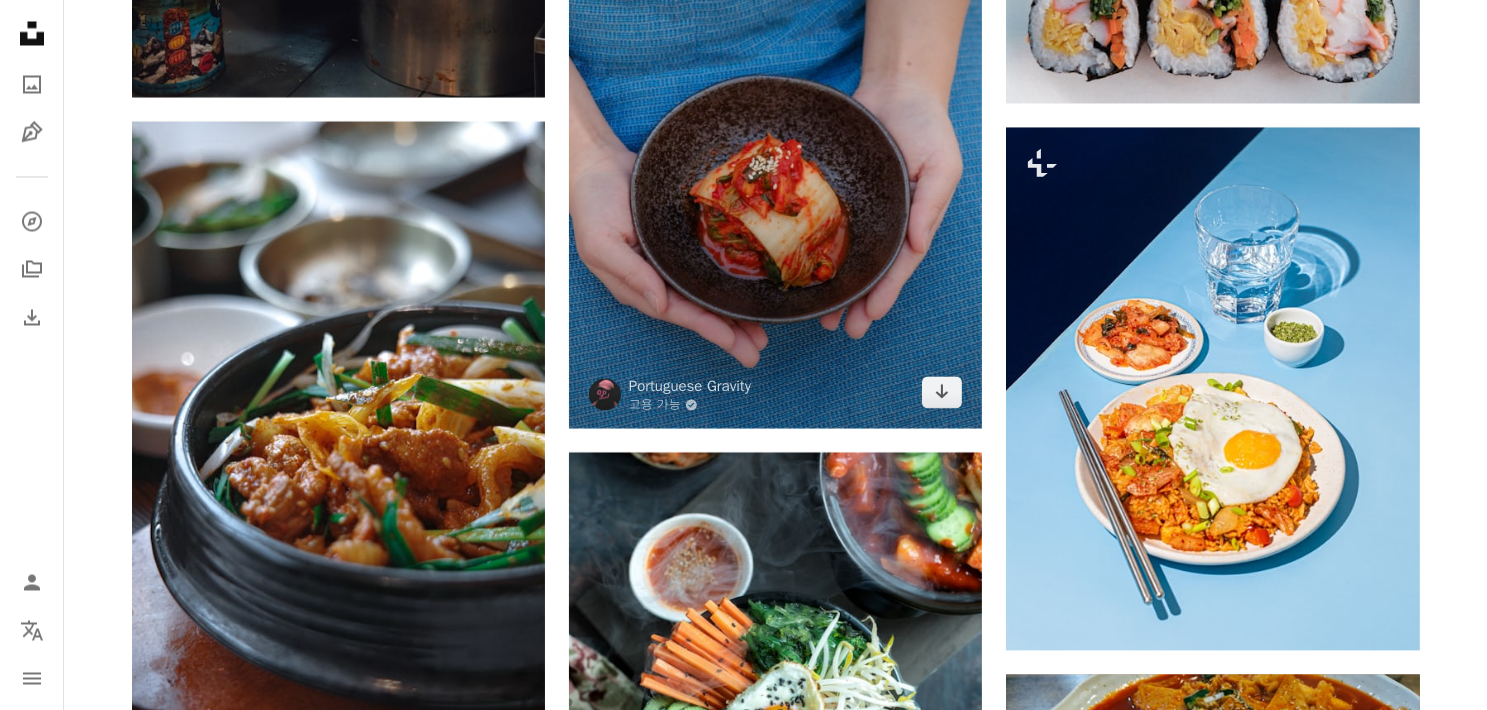 click at bounding box center [775, 118] 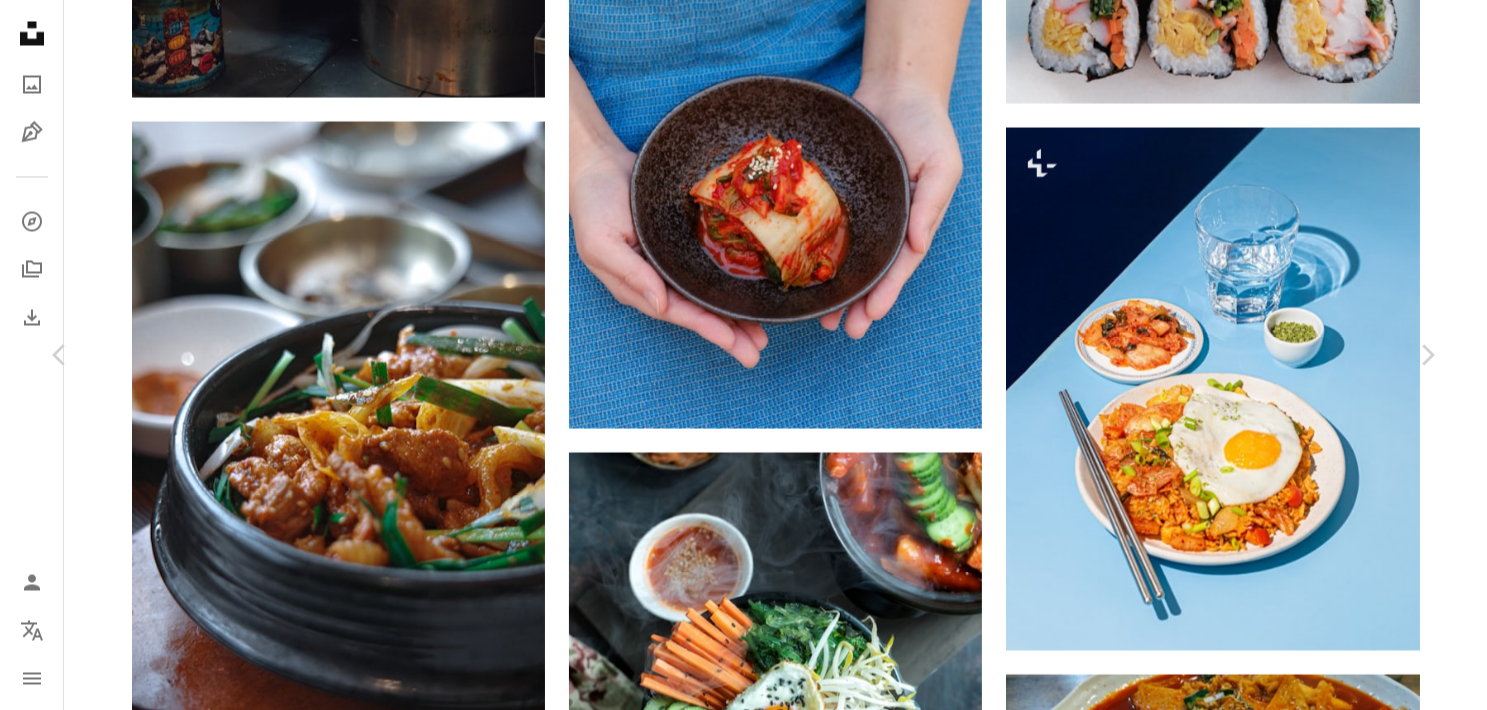 click on "An X shape Chevron left Chevron right [FIRST] [LAST] 고용 가능 A checkmark inside of a circle A heart A plus sign 무료 다운로드 Chevron down Zoom in 조회수 2,902,883 다운로드 13,162 A forward-right arrow 공유 Info icon 정보 More Actions A map marker [CITY], [COUNTRY] Calendar outlined [YYYY]년 [M]월 [D]일 에 게시됨 Safety Unsplash 라이선스 하에서 무료로 사용 가능 음식 사진 한식 김치 맛있다 만든 발효 음식 사람의 식물 피부 파스타 포르투갈 문신 라자냐 [CITY] 퍼블릭 도메인 이미지 iStock에서 프리미엄 관련 이미지 찾아보기  |  코드 UNSPLASH20로 20% 할인 혜택 받기 관련 이미지 A heart A plus sign [FIRST] [LAST] 고용 가능 A checkmark inside of a circle Arrow pointing down A heart A plus sign [FIRST] [LAST] 고용 가능 A checkmark inside of a circle Arrow pointing down A heart A plus sign [FIRST] [LAST] 고용 가능 A checkmark inside of a circle Arrow pointing down A heart A plus sign 고용 가능" at bounding box center (743, 4083) 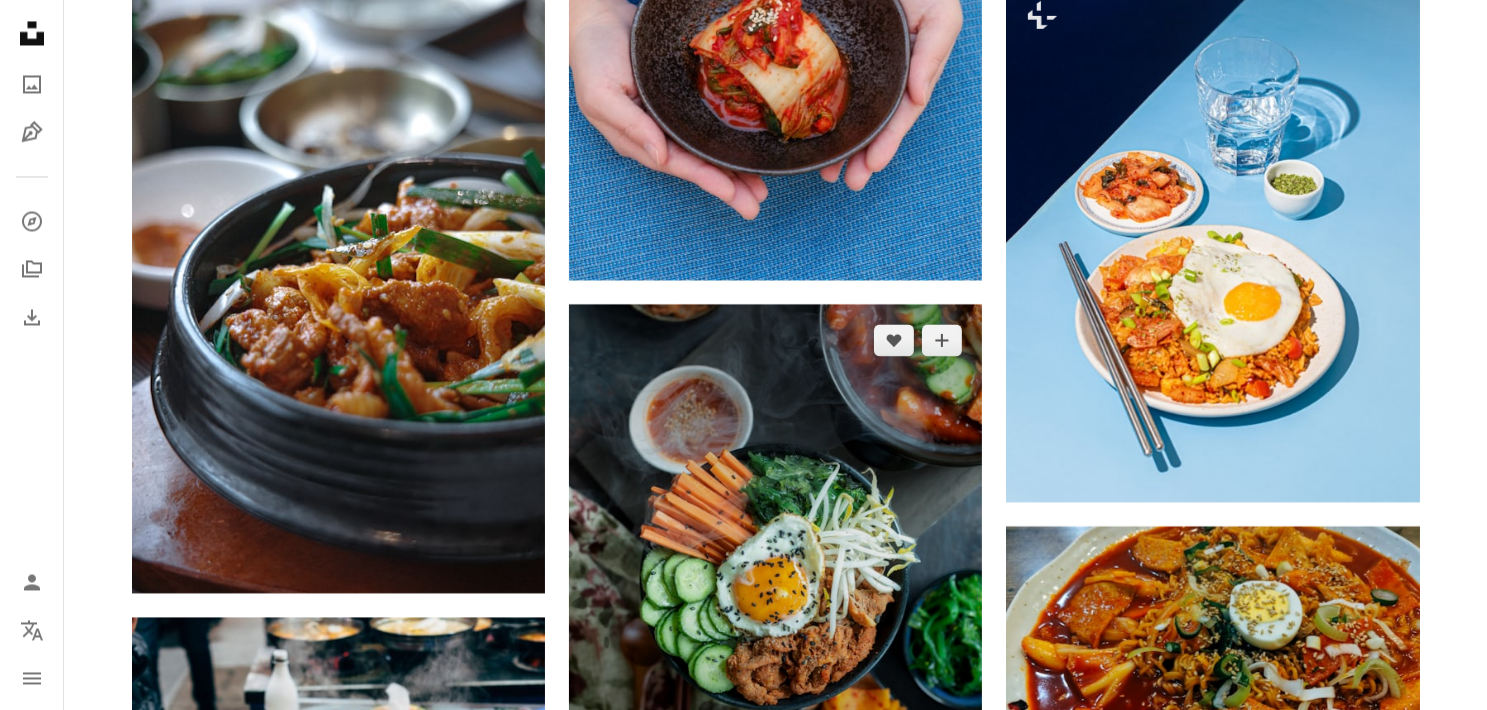 scroll, scrollTop: 4300, scrollLeft: 0, axis: vertical 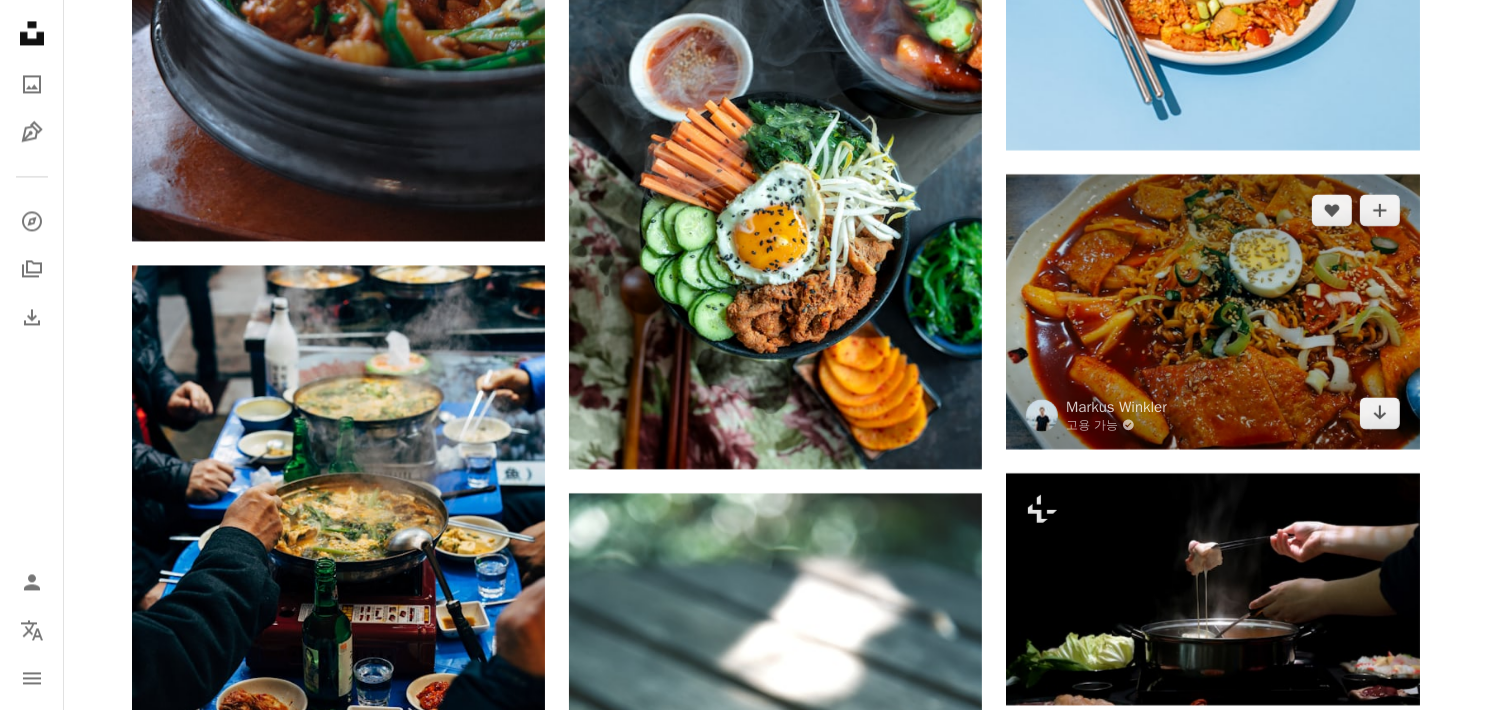 click at bounding box center [1212, 311] 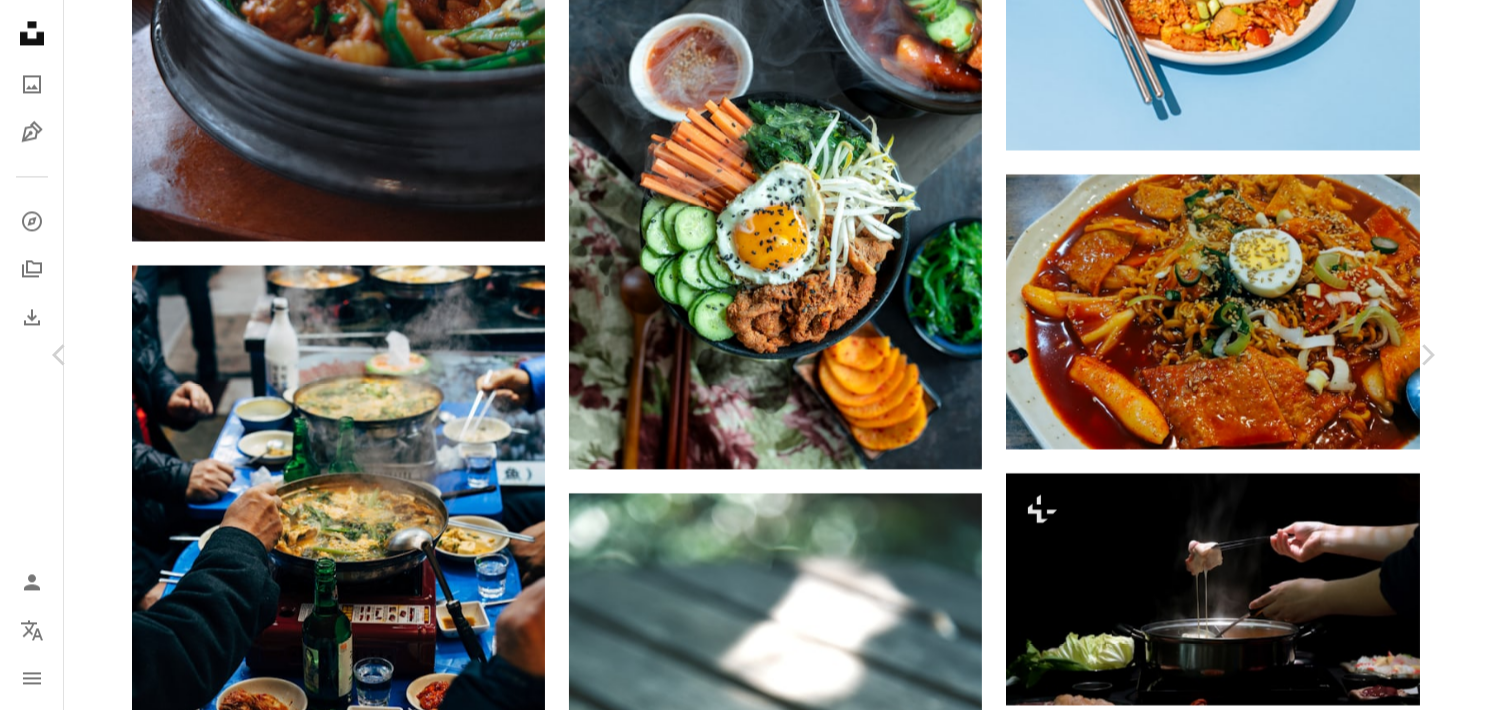 click on "무료 다운로드" at bounding box center [1237, 3275] 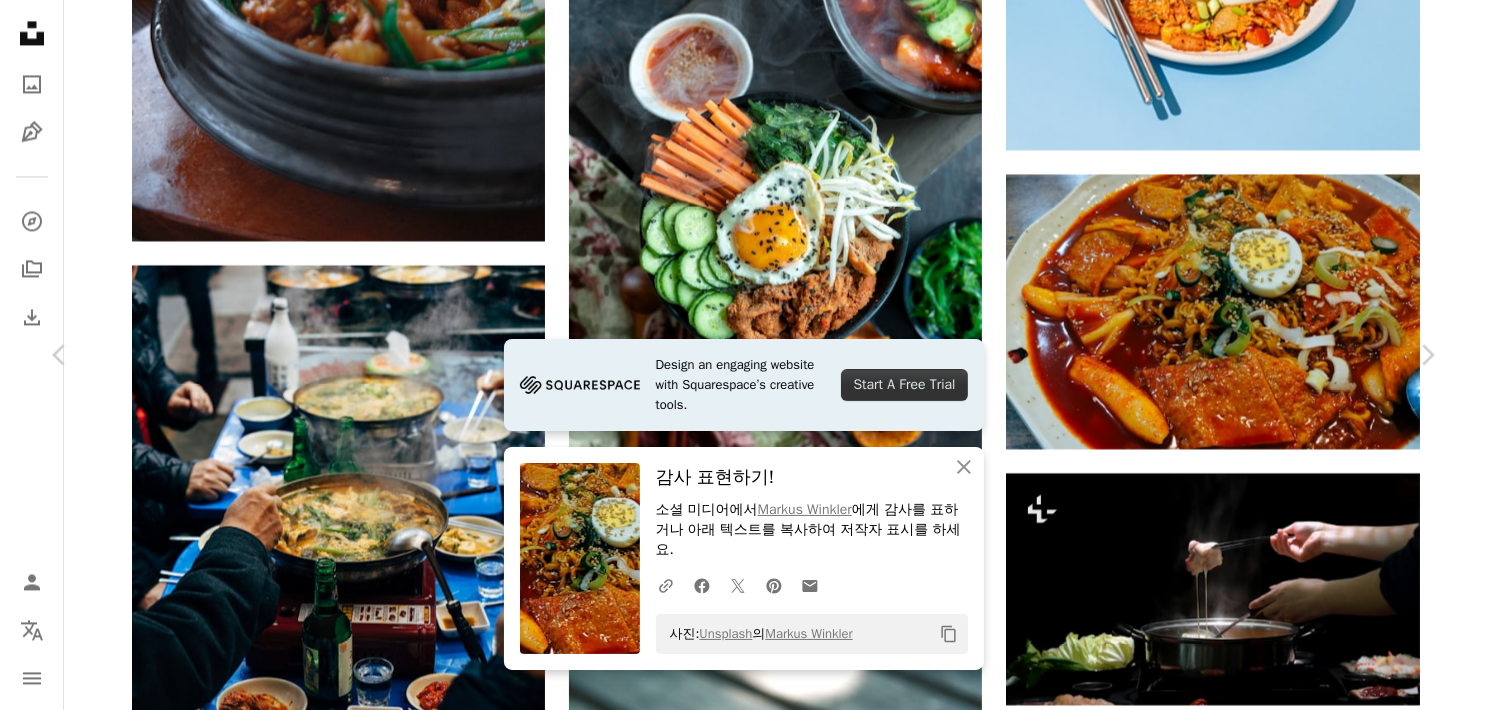 click on "An X shape Chevron left Chevron right Design an engaging website with Squarespace’s creative tools. Start A Free Trial An X shape 닫기 감사 표현하기! 소셜 미디어에서  [FIRST] [LAST] 에게 감사를 표하거나 아래 텍스트를 복사하여 저작자 표시를 하세요. A URL sharing icon (chains) Facebook icon X (formerly Twitter) icon Pinterest icon An envelope 사진:  Unsplash 의 [FIRST] [LAST]
Copy content [FIRST] [LAST] 고용 가능 A checkmark inside of a circle A heart A plus sign 무료 다운로드 Chevron down Zoom in 조회수 2,963,890 다운로드 15,308 A forward-right arrow 공유 Info icon 정보 More Actions A map marker [CITY], [COUNTRY] Calendar outlined [YYYY]년 [M]월 [D]일 에 게시됨 Camera Canon, EOS R Safety Unsplash 라이선스 하에서 무료로 사용 가능 음식 동물 식물 피자 [CITY] 갈색 식사 해산물 알 접시 해양 생물 가재 그릇 핫도그 카레 스튜 퍼블릭 도메인 이미지 iStock에서 프리미엄 관련 이미지 찾아보기  |  용" at bounding box center (743, 3583) 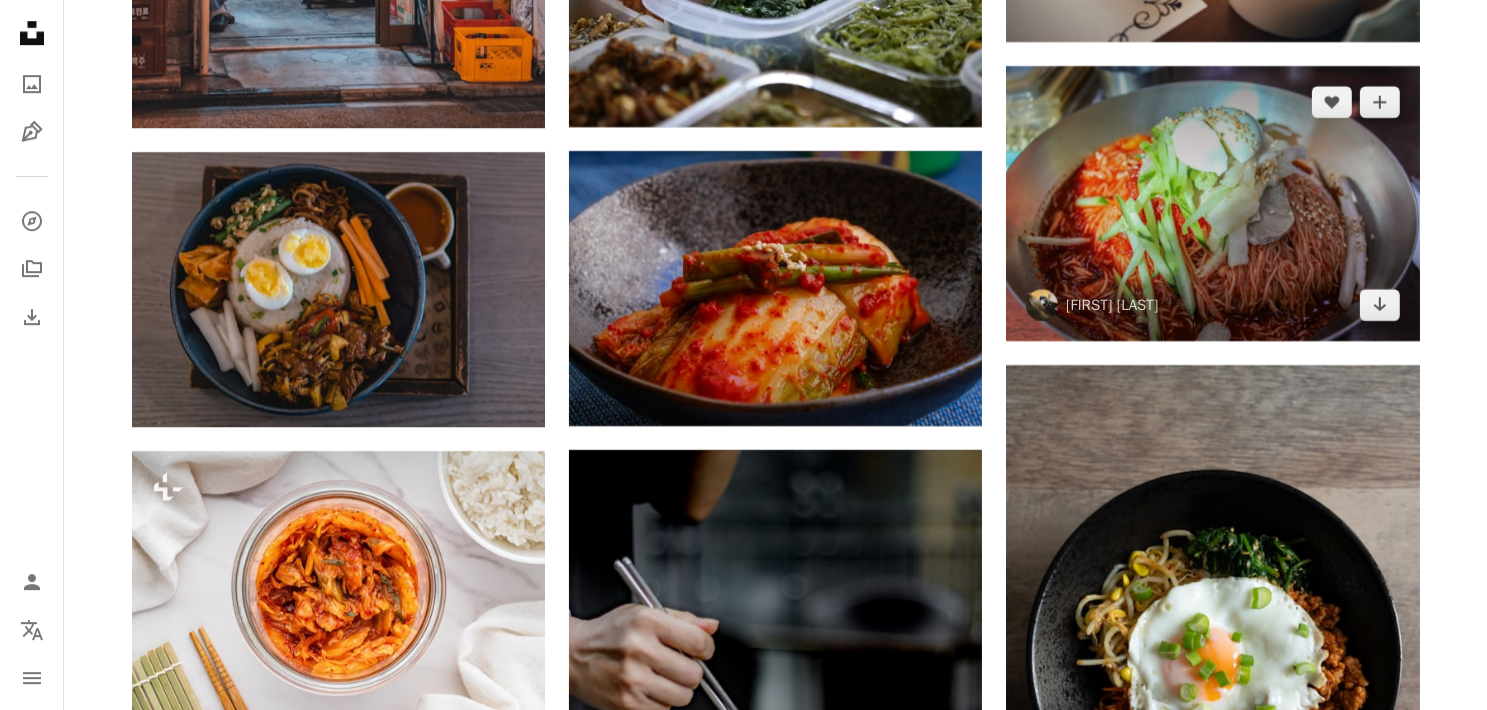 scroll, scrollTop: 6100, scrollLeft: 0, axis: vertical 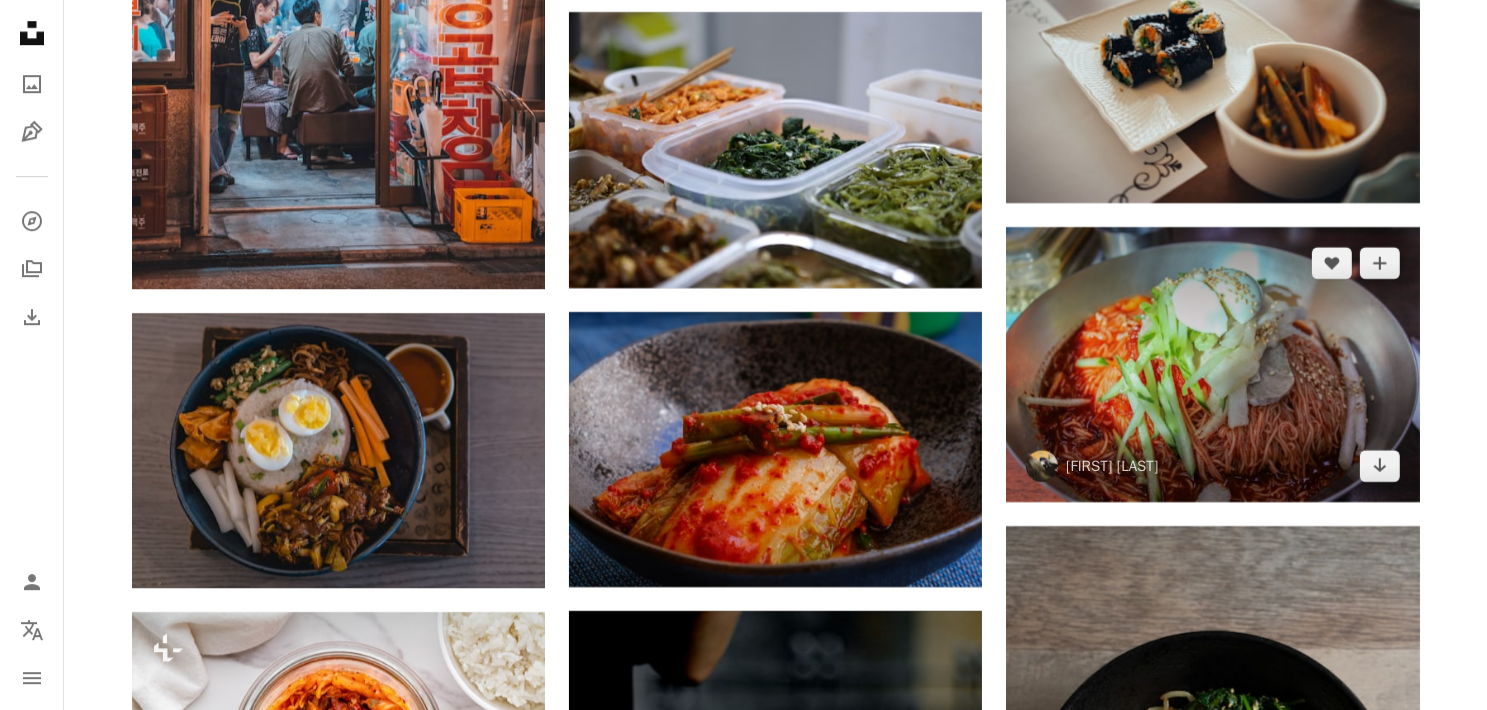 click at bounding box center (1212, 364) 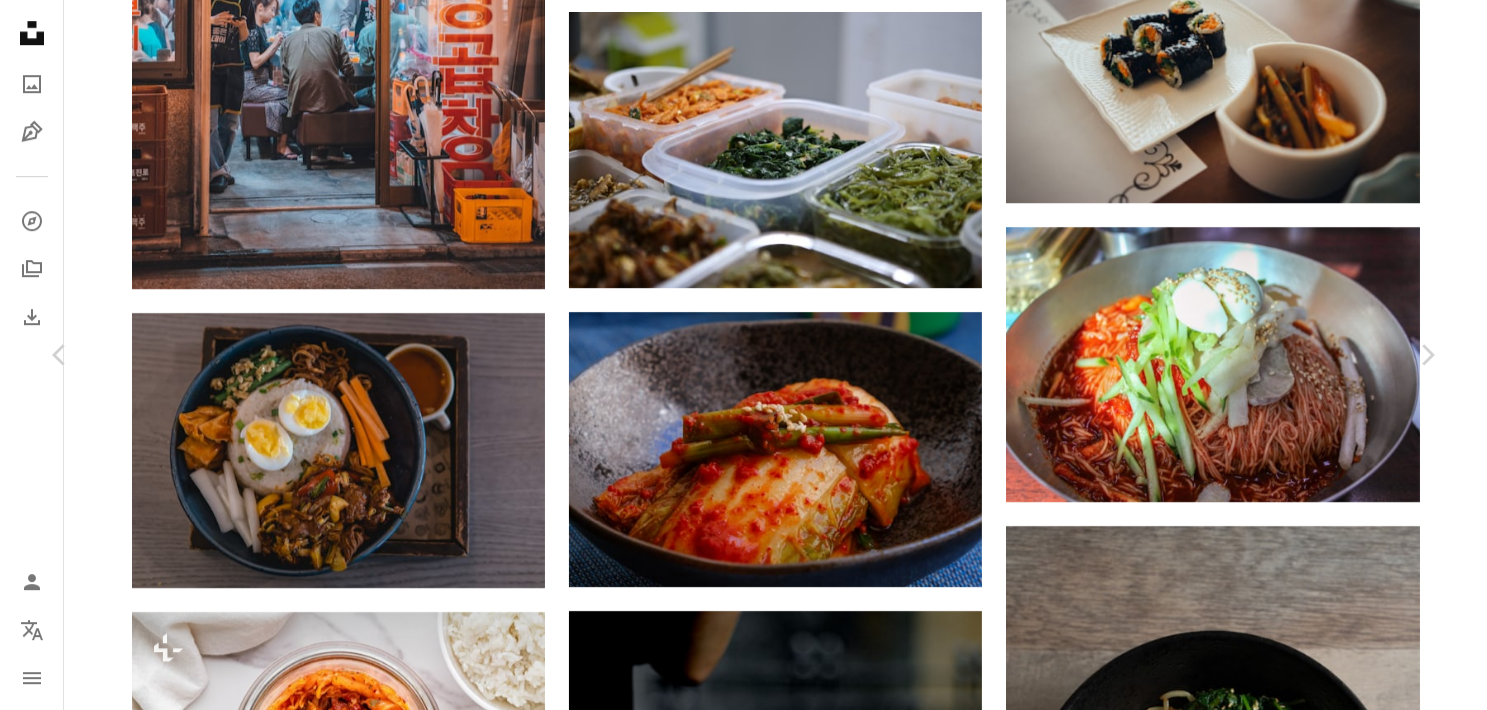 click on "무료 다운로드" at bounding box center [1237, 5157] 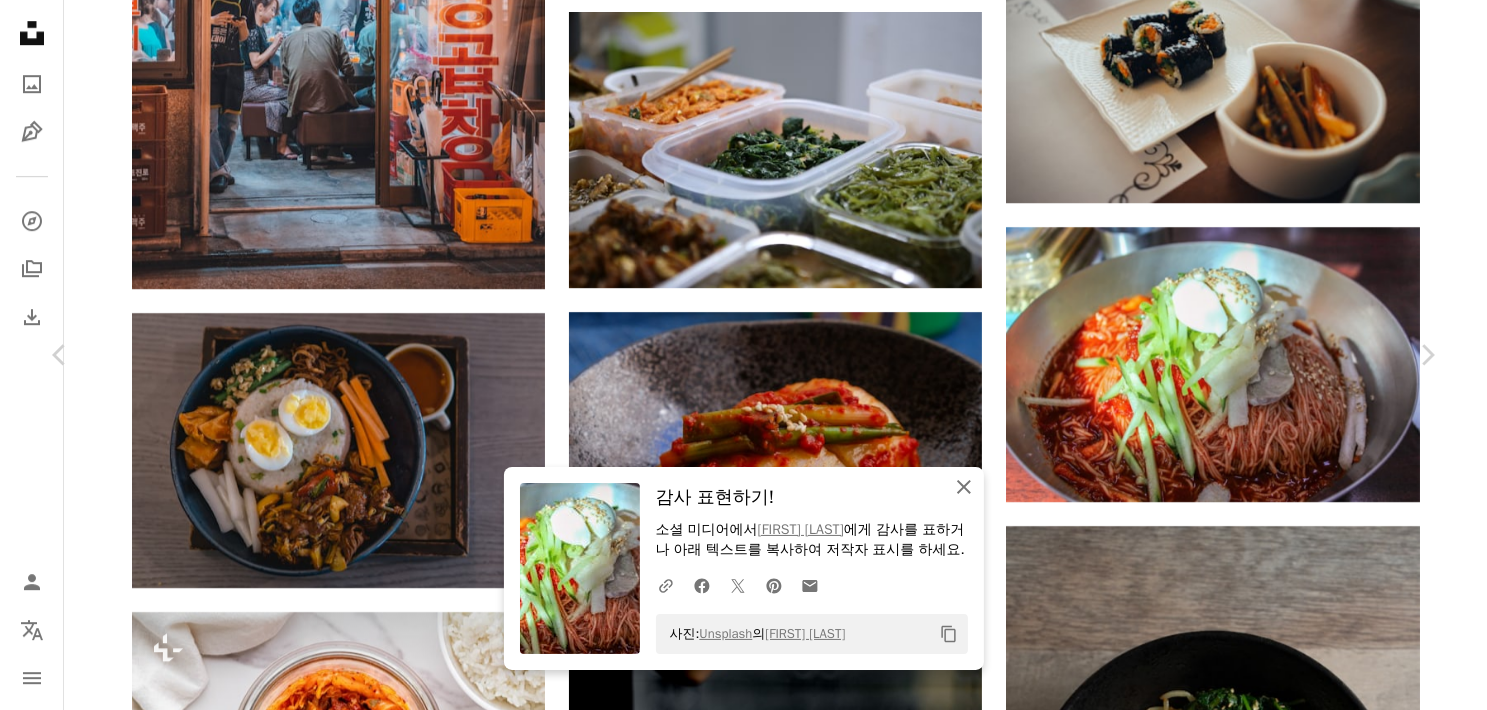 click 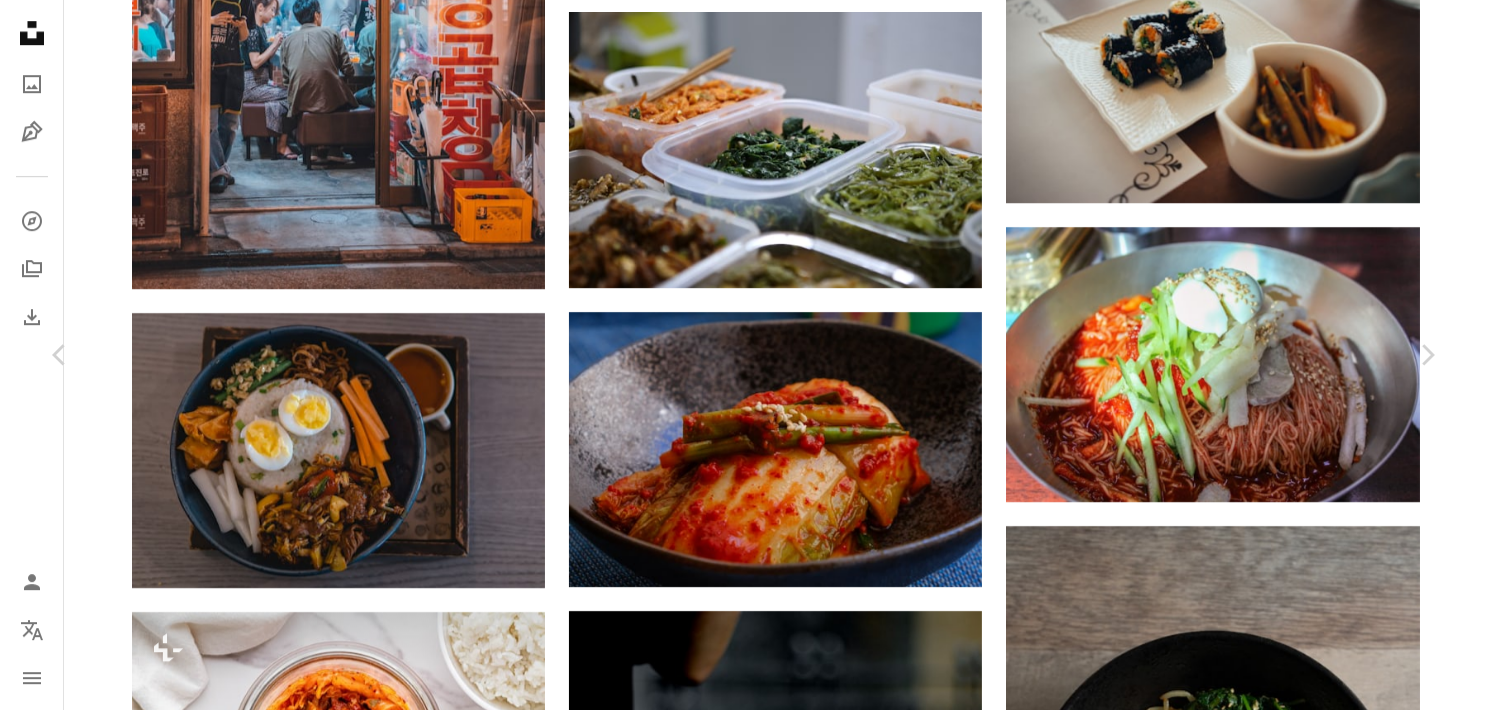 click on "An X shape Chevron left Chevron right [FIRST] [LAST] 고용 가능 A checkmark inside of a circle A heart A plus sign 무료 다운로드 Chevron down Zoom in 조회수 652,701 다운로드 2,973 A forward-right arrow 공유 Info icon 정보 More Actions A map marker [CITY], [COUNTRY] Calendar outlined [YYYY]년 [M]월 [D]일 에 게시됨 Camera Canon, EOS REBEL T5 Safety Unsplash 라이선스 하에서 무료로 사용 가능 한국어 한식 국수 미식가 음식 식물 파스타 대한민국 식사 접시 [CITY] 베르미첼리 퍼블릭 도메인 이미지 iStock에서 프리미엄 관련 이미지 찾아보기  |  코드 UNSPLASH20로 20% 할인 혜택 받기 iStock에서 더 많은 자료 보기  ↗ 관련 이미지 A heart A plus sign [FIRST] [LAST] Arrow pointing down A heart A plus sign [FIRST] [LAST] Arrow pointing down A heart A plus sign [FIRST] [LAST] Arrow pointing down Plus sign for Unsplash+ A heart A plus sign [FIRST] [LAST] Unsplash+ 용 A lock 다운로드 Plus sign for Unsplash+ A heart A plus sign [FIRST] [LAST] Unsplash+ 용" at bounding box center (743, 5465) 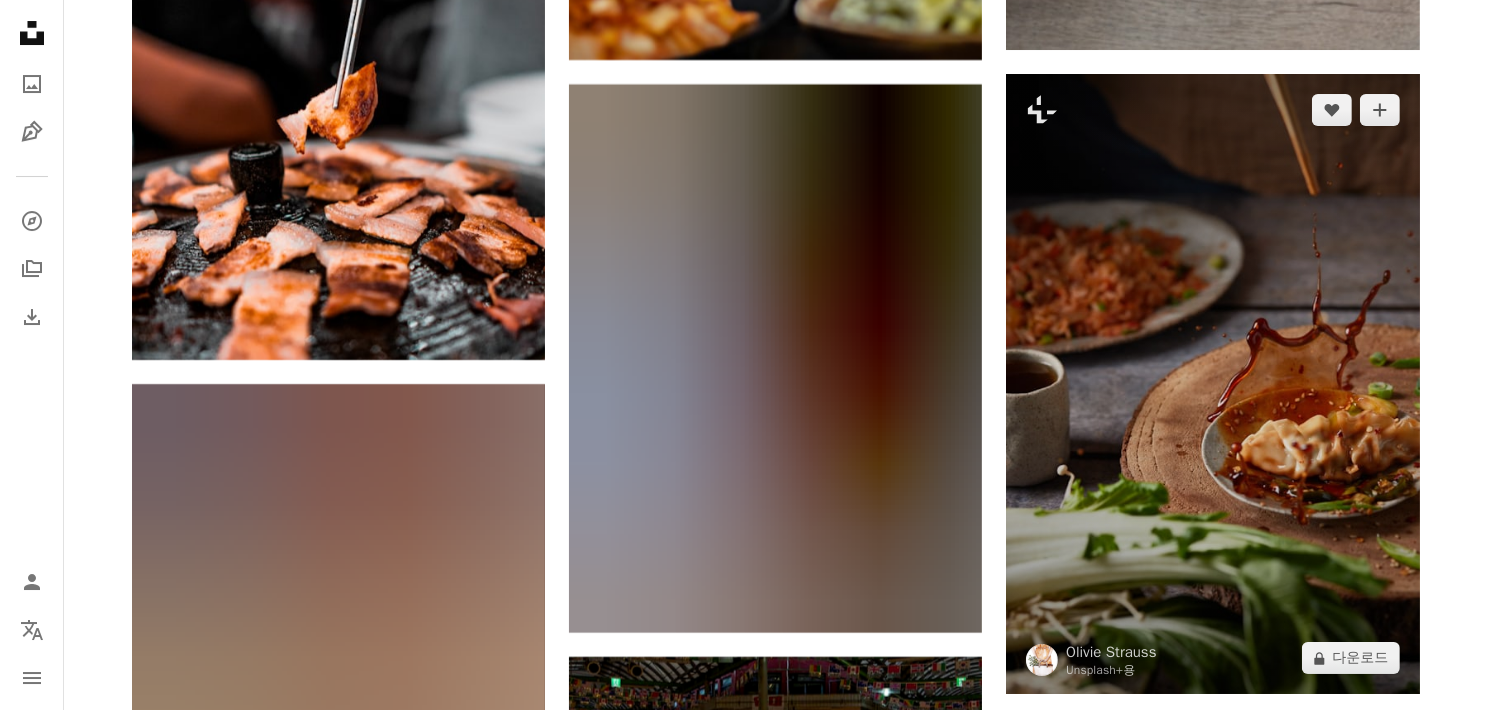 scroll, scrollTop: 7400, scrollLeft: 0, axis: vertical 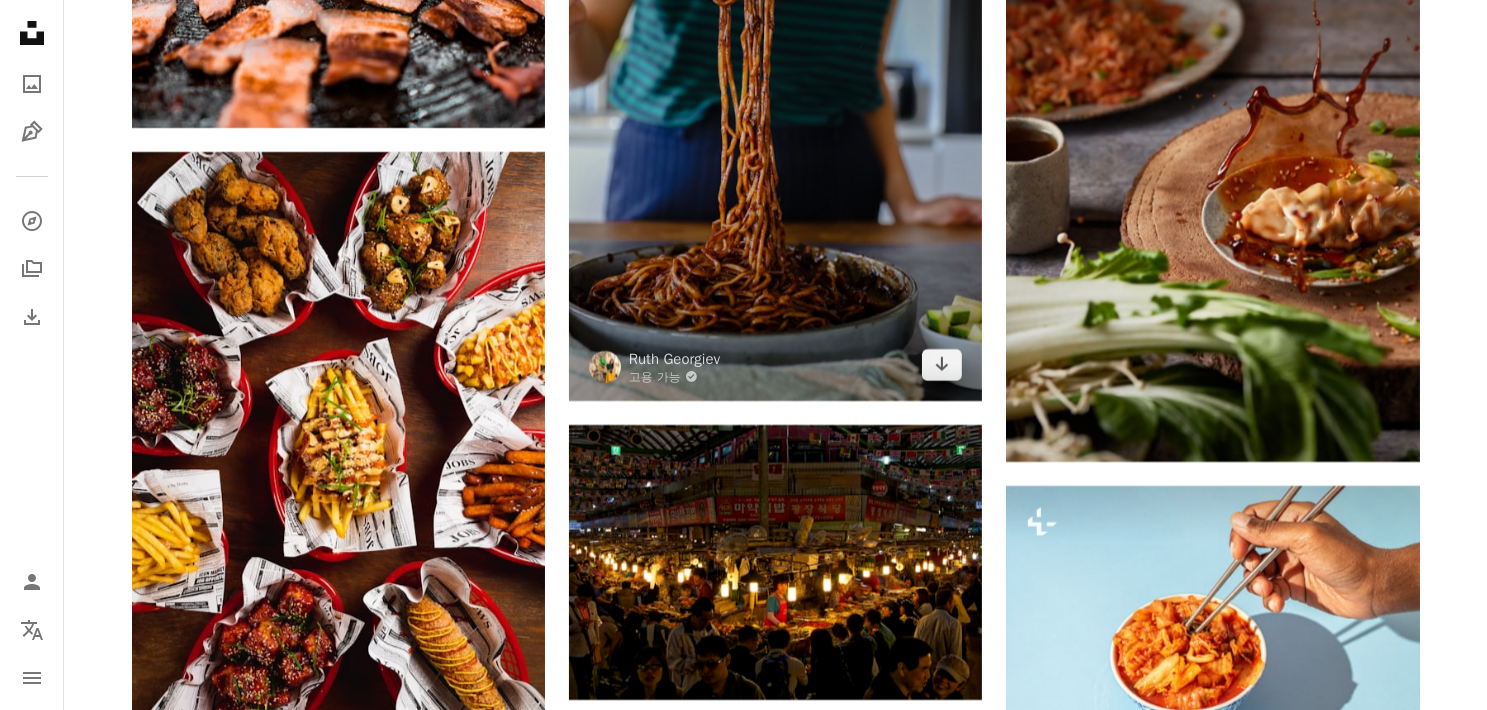 click at bounding box center [775, 126] 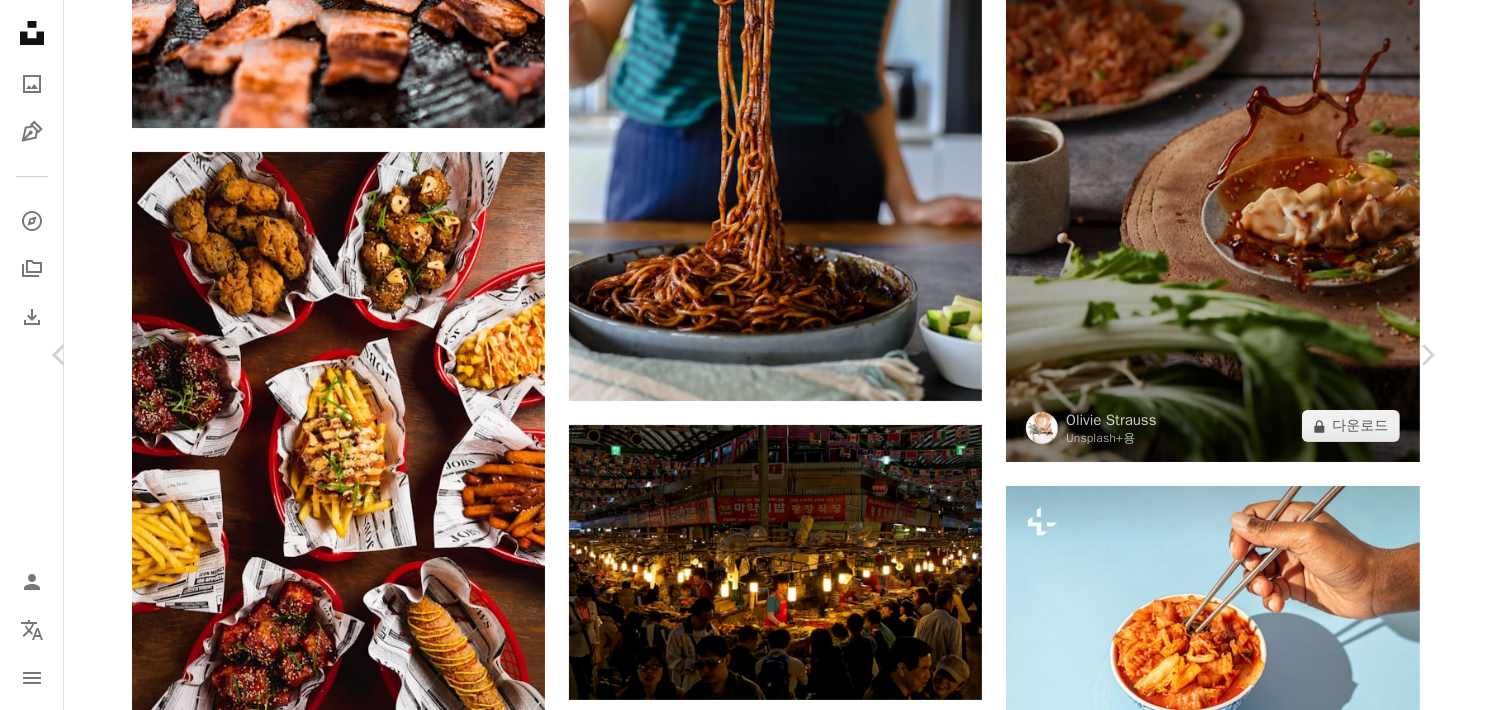 click on "An X shape Chevron left Chevron right [FIRST] [LAST] 고용 가능 A checkmark inside of a circle A heart A plus sign 무료 다운로드 Chevron down Zoom in 조회수 575,520 다운로드 3,568 소개 매체 식음료 A forward-right arrow 공유 Info icon 정보 More Actions Calendar outlined [YYYY]년 [M]월 [D]일 에 게시됨 Camera Canon, EOS R Safety Unsplash 라이선스 하에서 무료로 사용 가능 국수 처방 음식 및 음료 한국어 음식 한식 아시아 음식 아시아 요리 한국 음식 자장면 음식 사람의 식물 파스타 스파게티 그릇 국수 무료 사진 iStock에서 프리미엄 관련 이미지 찾아보기  |  코드 UNSPLASH20로 20% 할인 혜택 받기 iStock에서 더 많은 자료 보기  ↗ 관련 이미지 A heart A plus sign [FIRST] [LAST] 고용 가능 A checkmark inside of a circle Arrow pointing down A heart A plus sign [FIRST] [LAST] 고용 가능 A checkmark inside of a circle Arrow pointing down A heart A plus sign [FIRST] [LAST] Arrow pointing down 용" at bounding box center (743, 4165) 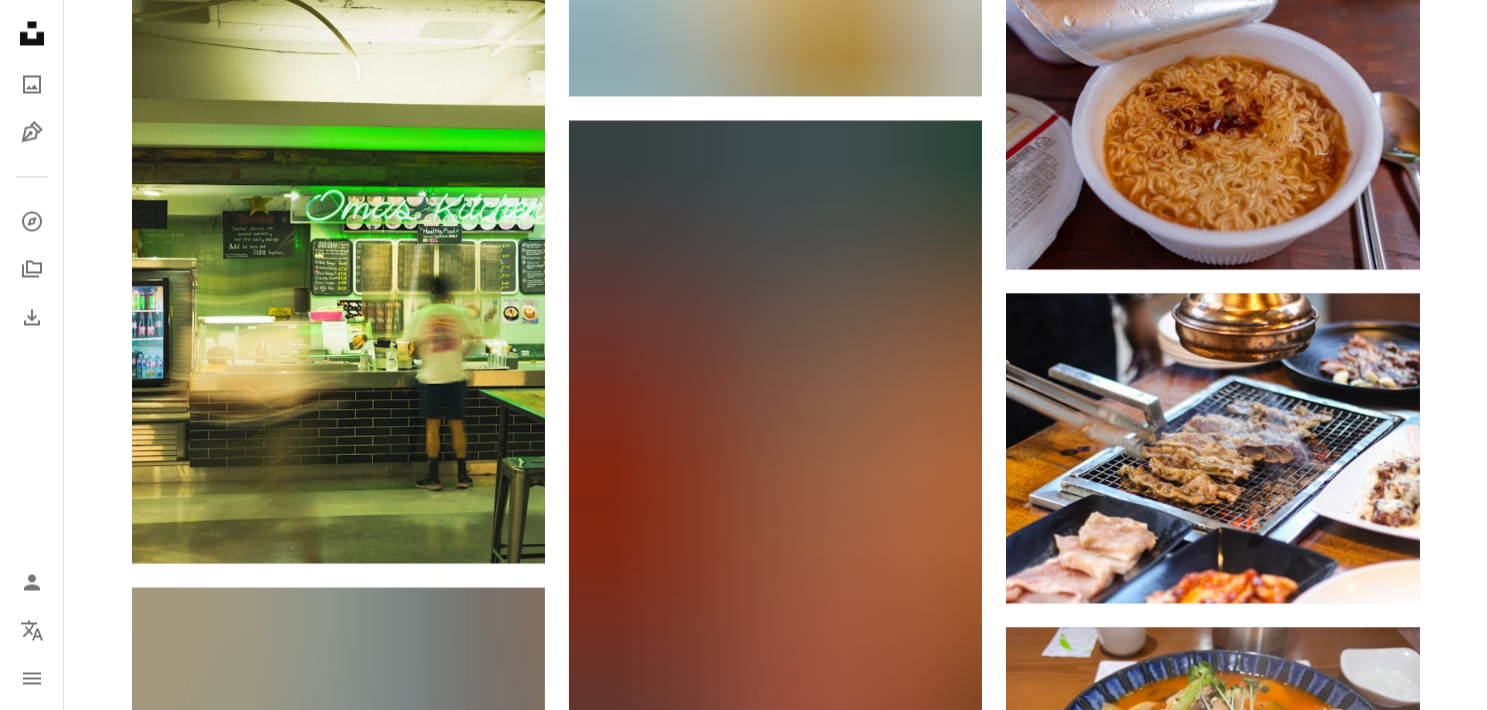 scroll, scrollTop: 19000, scrollLeft: 0, axis: vertical 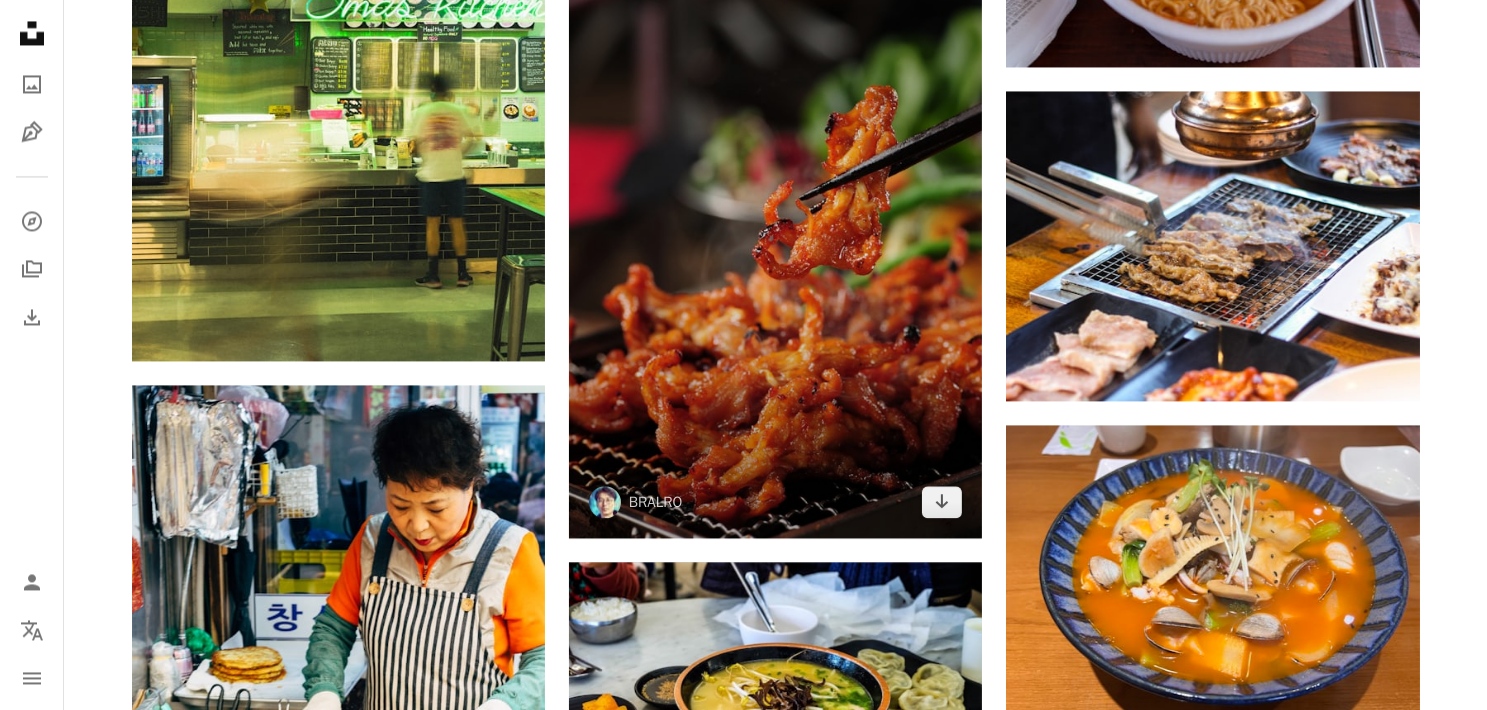 click at bounding box center (775, 228) 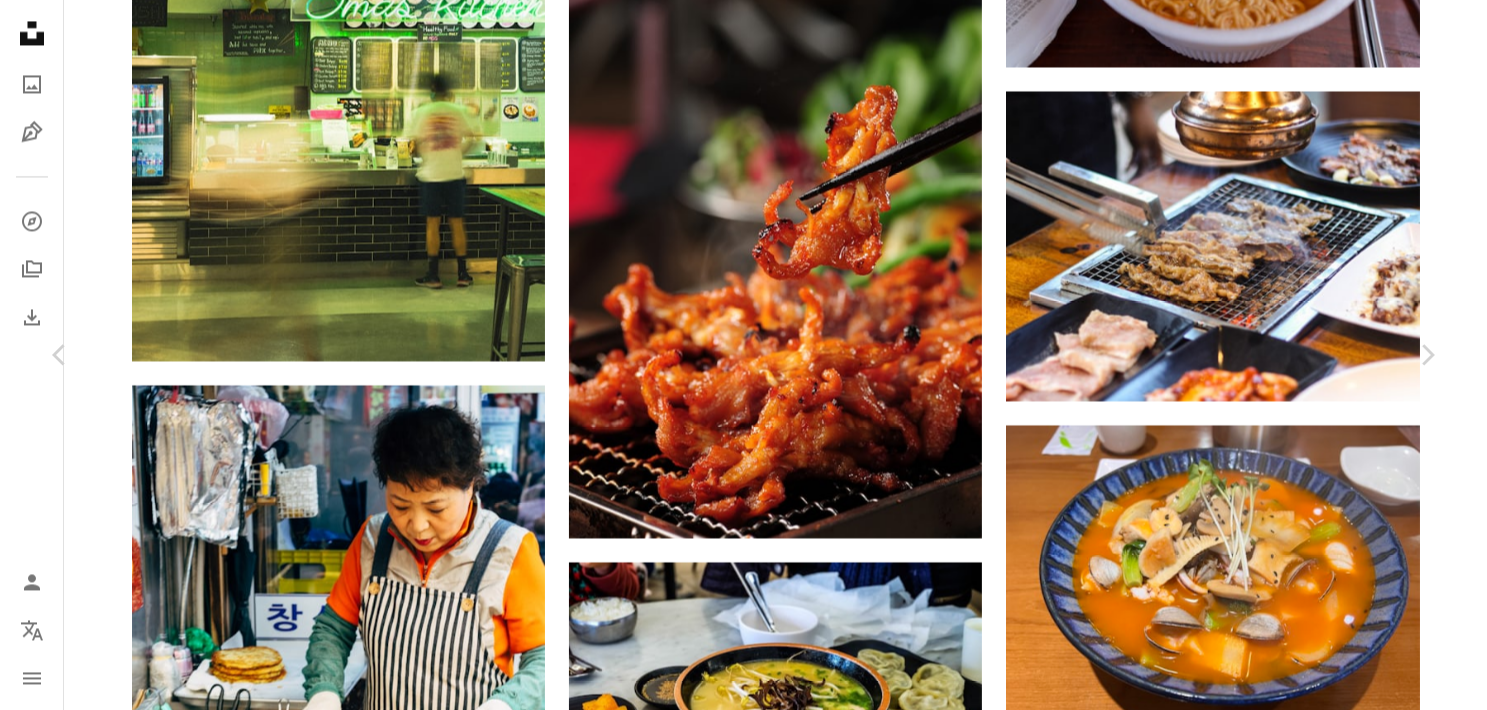 click on "무료 다운로드" at bounding box center [1237, 3911] 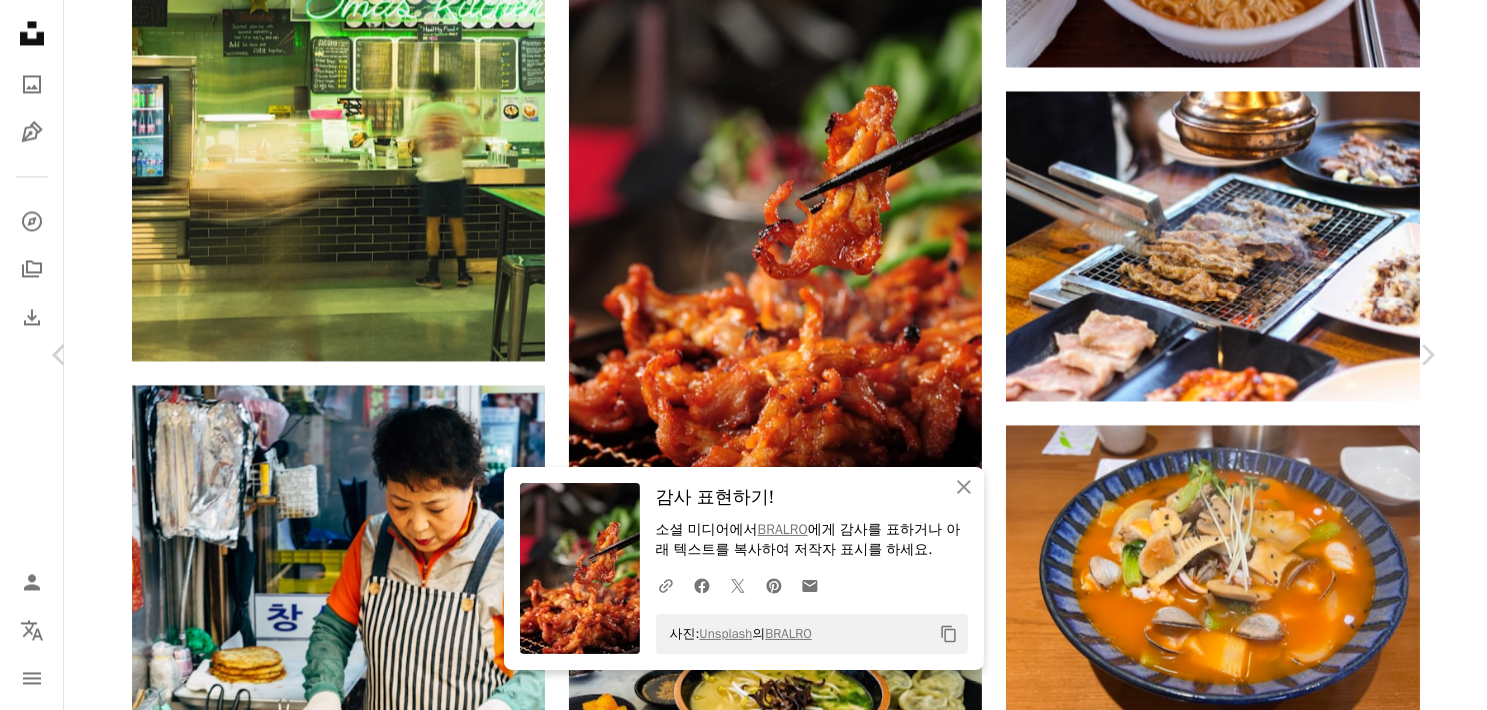click on "An X shape Chevron left Chevron right An X shape 닫기 감사 표현하기! 소셜 미디어에서  BRALRO 에게 감사를 표하거나 아래 텍스트를 복사하여 저작자 표시를 하세요. A URL sharing icon (chains) Facebook icon X (formerly Twitter) icon Pinterest icon An envelope 사진:  Unsplash 의 BRALRO
Copy content BRALRO bralro A heart A plus sign 무료 다운로드 Chevron down Zoom in 조회수 23,354 다운로드 262 A forward-right arrow 공유 Info icon 정보 More Actions Calendar outlined 2023년 7월 20일 에 게시됨 Camera NIKON CORPORATION, NIKON D3X Safety Unsplash 라이선스 하에서 무료로 사용 가능 바베큐 한식 바베큐 파티 한국식 바베큐 한국 치킨 음식 동물 요리 해산물 해양 생물 가재 굽고 음식 프리젠 테이션 Creative Commons 이미지 iStock에서 프리미엄 관련 이미지 찾아보기  |  코드 UNSPLASH20로 20% 할인 혜택 받기 iStock에서 더 많은 자료 보기  ↗ 관련 이미지 A heart 용" at bounding box center (743, 4219) 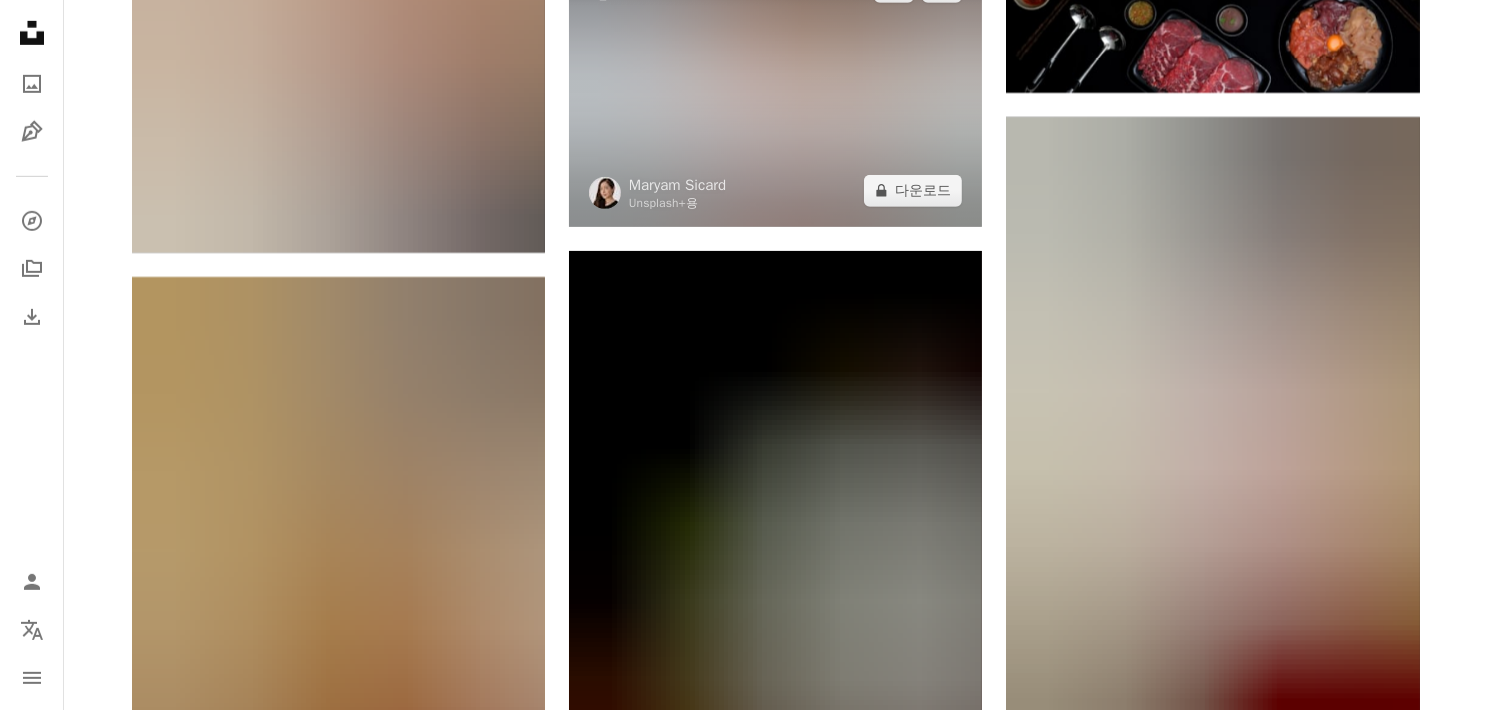 scroll, scrollTop: 31200, scrollLeft: 0, axis: vertical 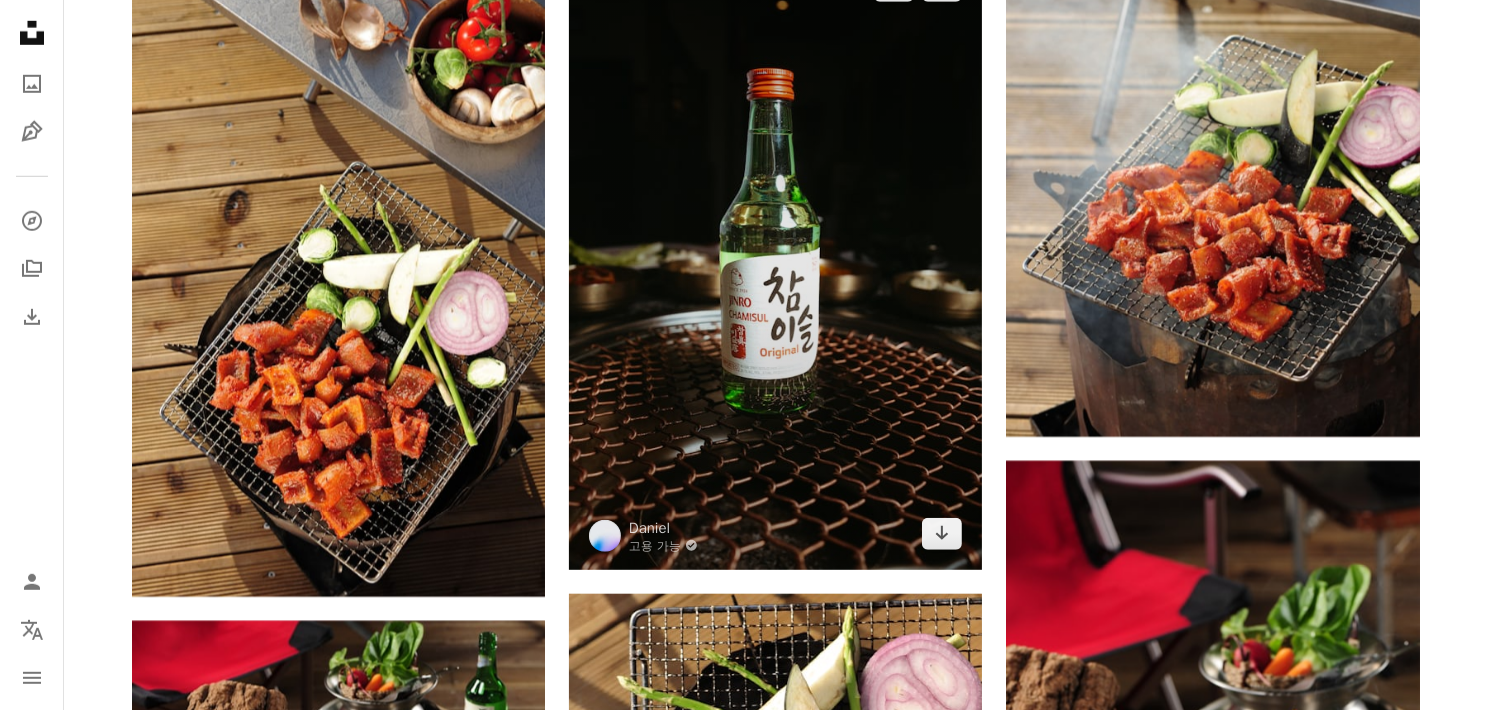 click at bounding box center [775, 259] 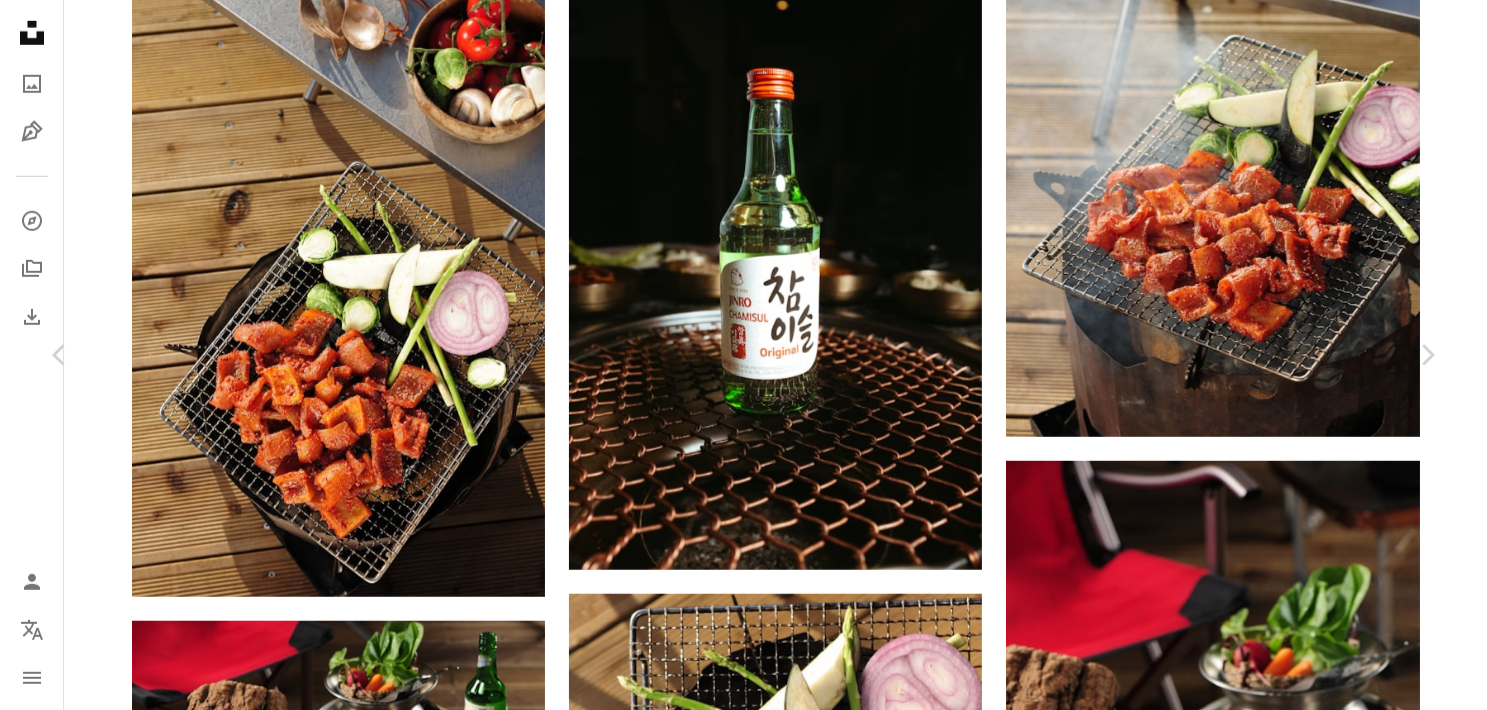 click on "무료 다운로드" at bounding box center (1237, 14103) 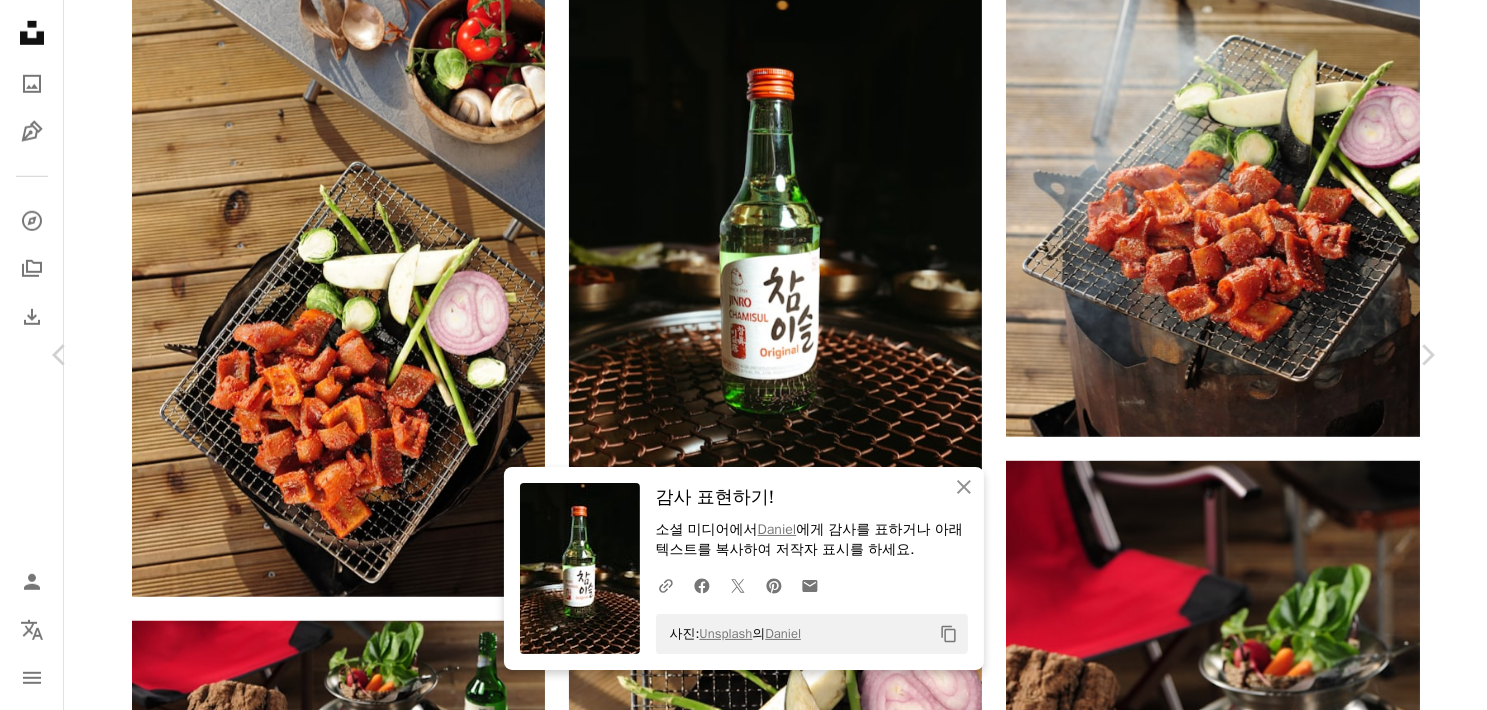 click on "An X shape Chevron left Chevron right An X shape 닫기 감사 표현하기! 소셜 미디어에서  [FIRST] 에게 감사를 표하거나 아래 텍스트를 복사하여 저작자 표시를 하세요. A URL sharing icon (chains) Facebook icon X (formerly Twitter) icon Pinterest icon An envelope 사진:  Unsplash 의 [FIRST]
Copy content [FIRST] 고용 가능 A checkmark inside of a circle A heart A plus sign 무료 다운로드 Chevron down Zoom in 조회수 69,803 다운로드 271 A forward-right arrow 공유 Info icon 정보 More Actions A map marker [CITY], [STATE], [COUNTRY] Calendar outlined [YYYY]년 [M]월 [D]일 에 게시됨 Camera LEICA CAMERA AG, LEICA Q2 Safety Unsplash 라이선스 하에서 무료로 사용 가능 음식 사진 [CITY] 음식 프리젠 테이션 불고기 아시아 요리 한국식 바베큐 BBQ 레스토랑 한국 요리 식사 경험 맛있는 식사 소셜 다이닝 미국 맥주 마시다 알코올 음료 위해서 배경 iStock에서 프리미엄 관련 이미지 찾아보기  |" at bounding box center (743, 14411) 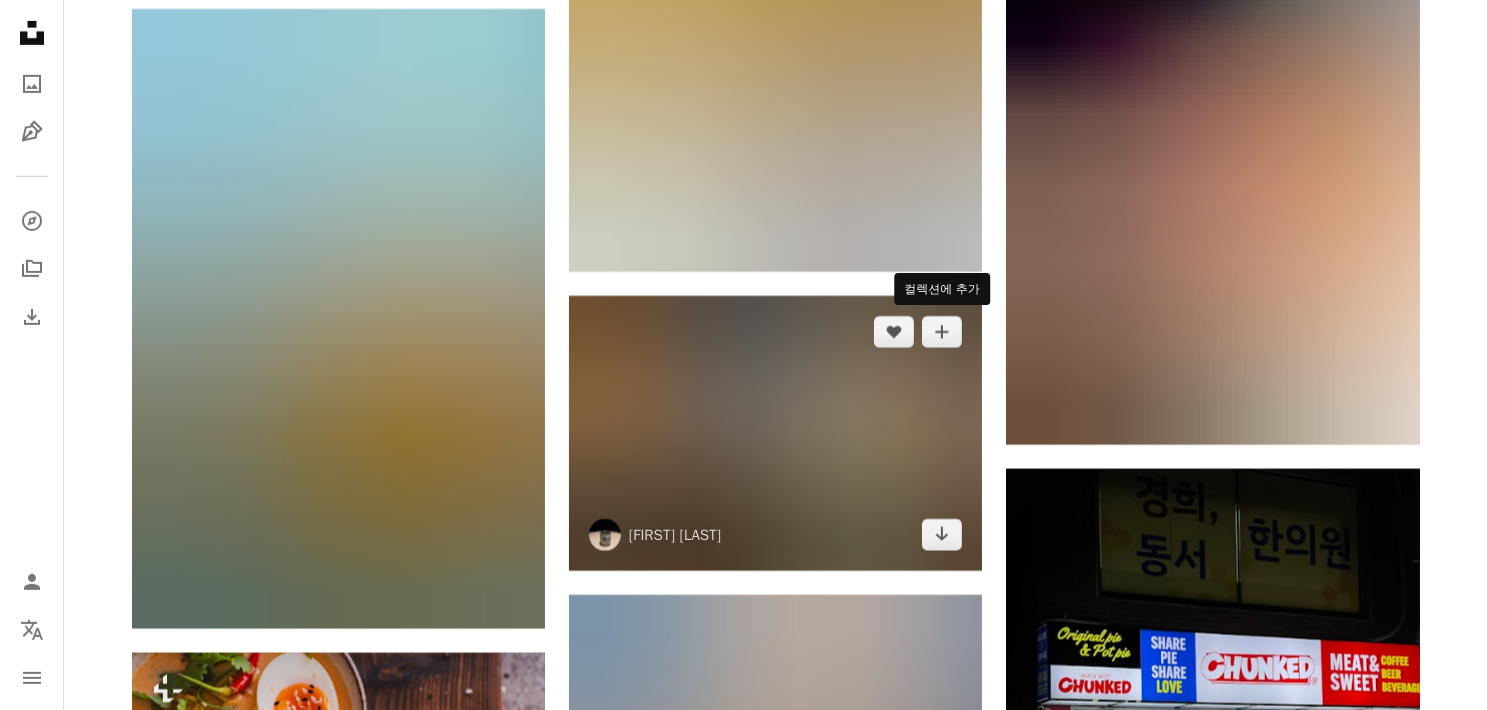scroll, scrollTop: 67900, scrollLeft: 0, axis: vertical 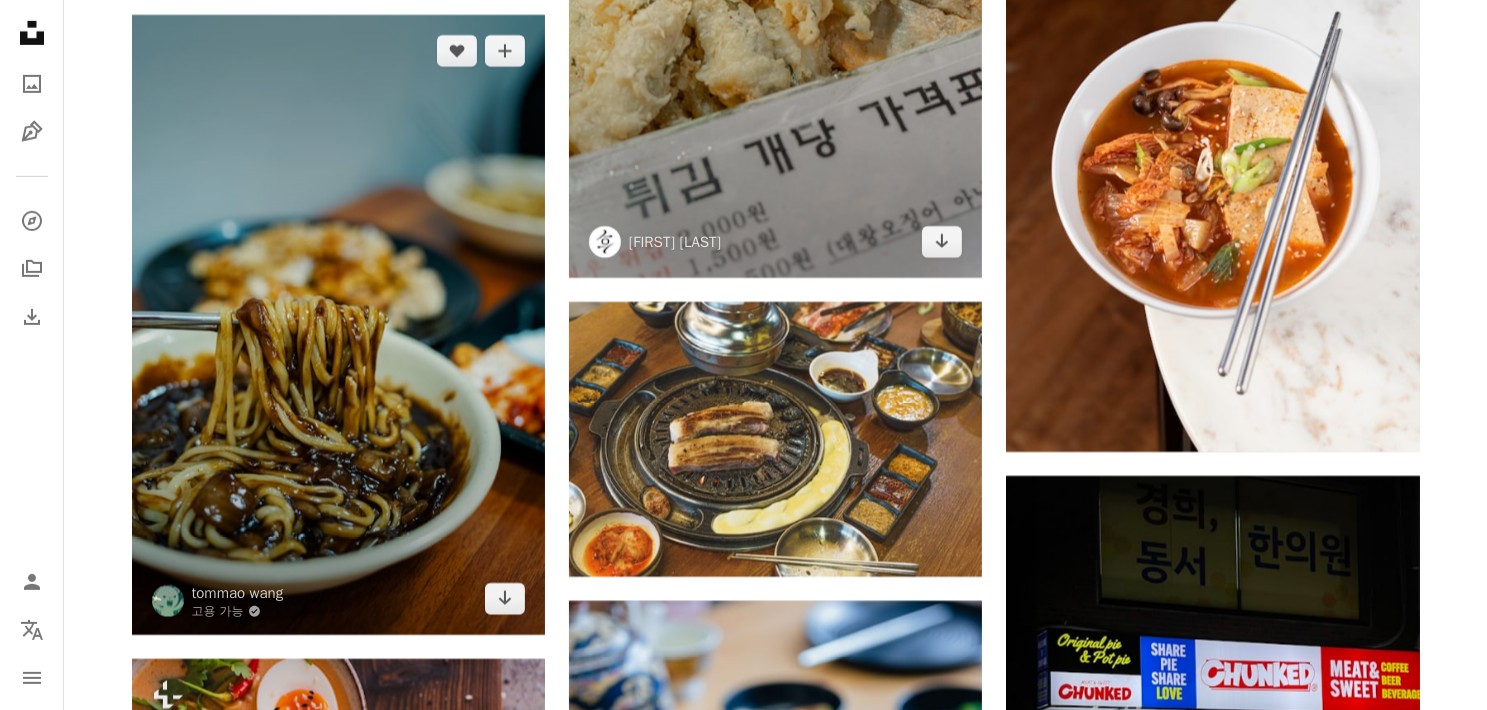 drag, startPoint x: 424, startPoint y: 219, endPoint x: 604, endPoint y: 215, distance: 180.04443 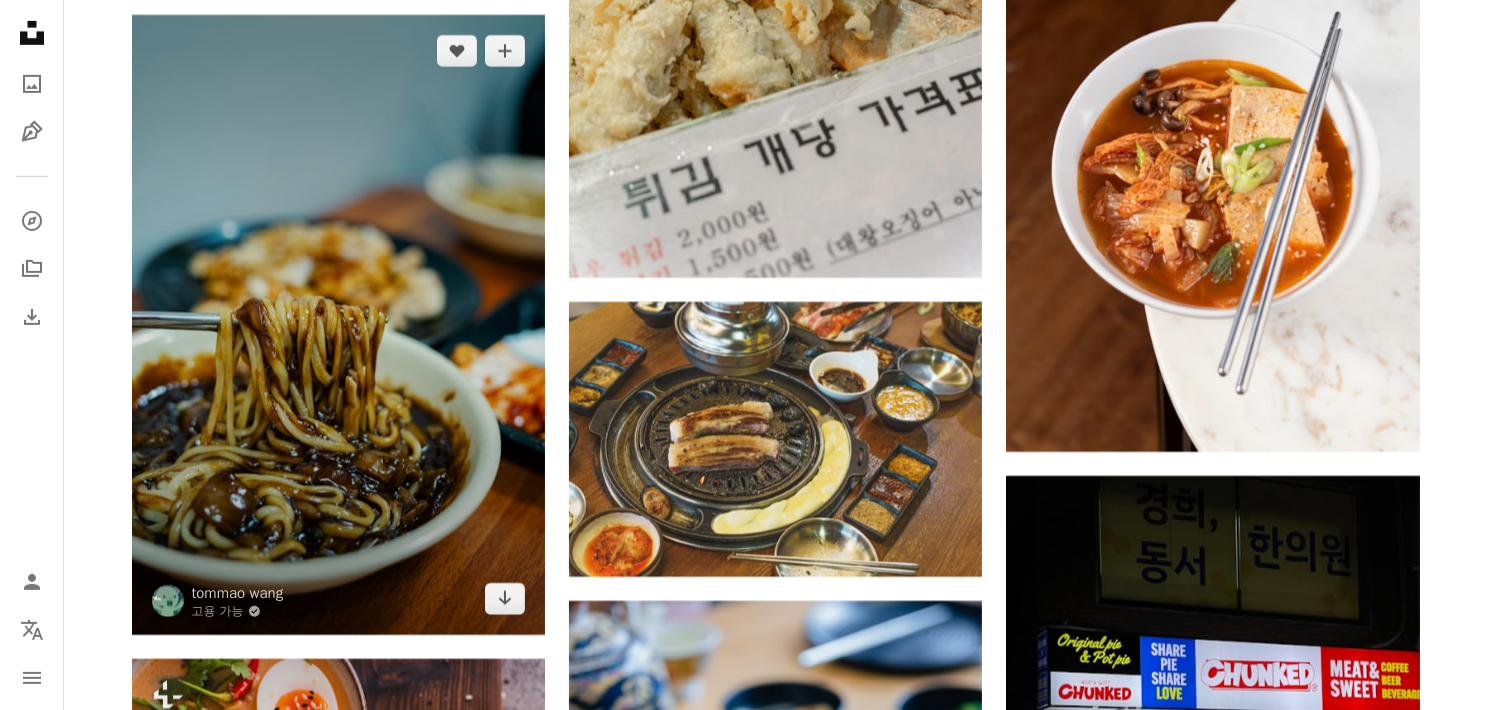 click at bounding box center [338, 325] 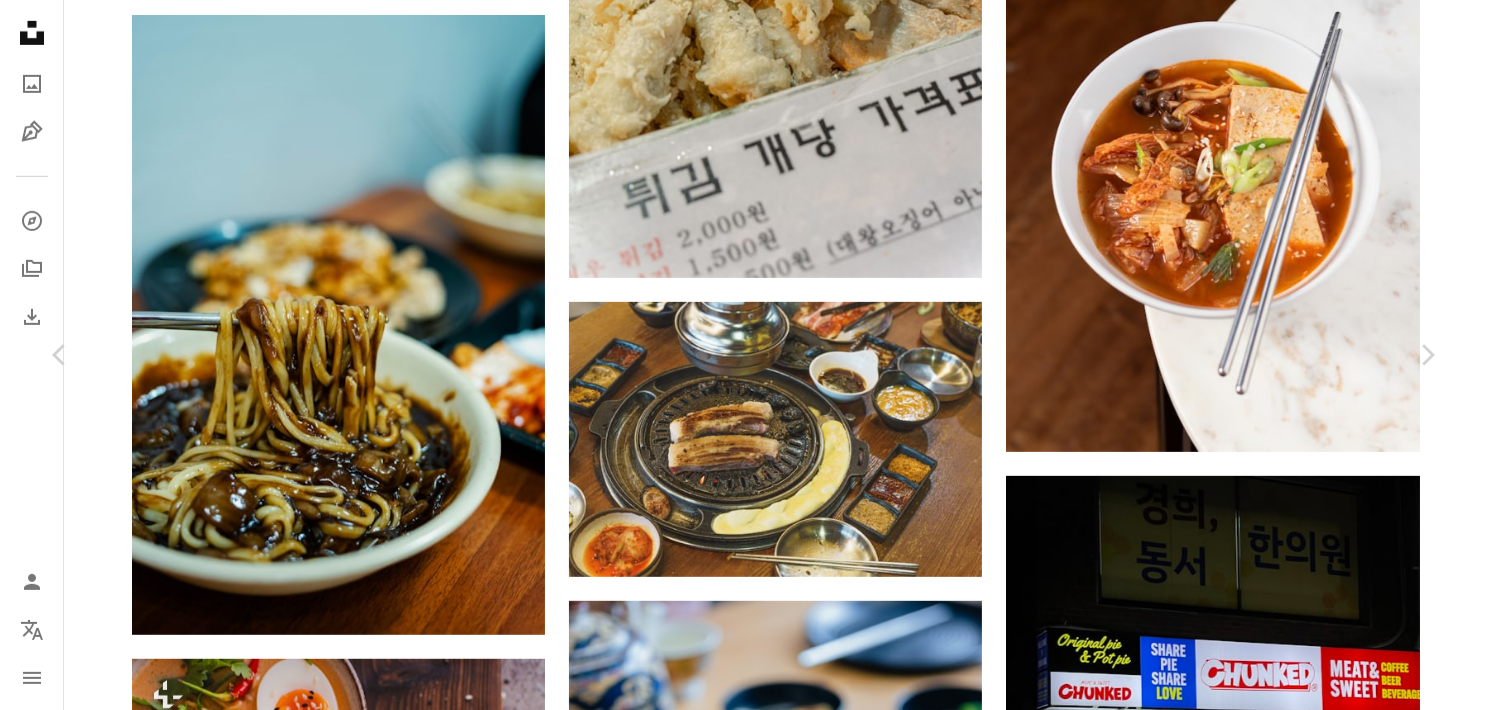 click on "무료 다운로드" at bounding box center [1237, 4584] 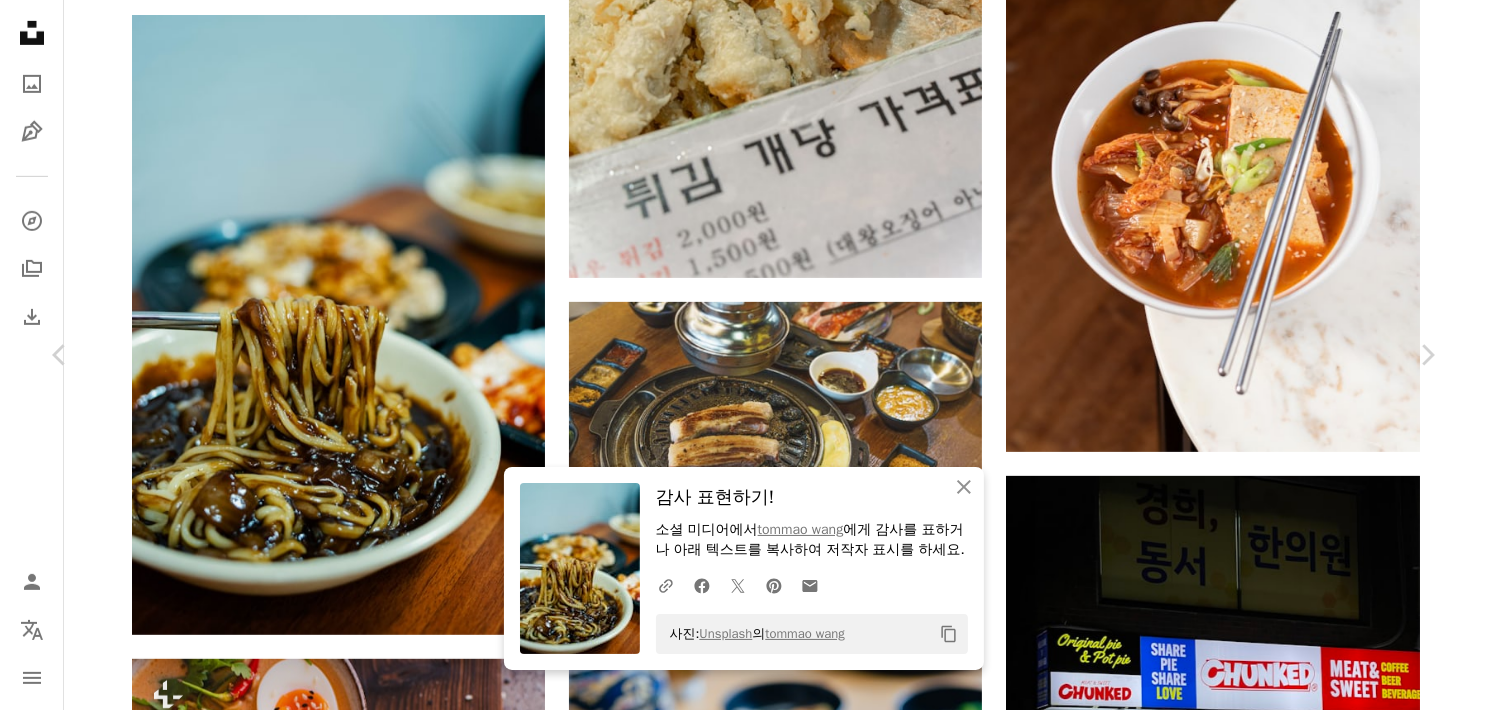 click on "Zoom in" at bounding box center [736, 4915] 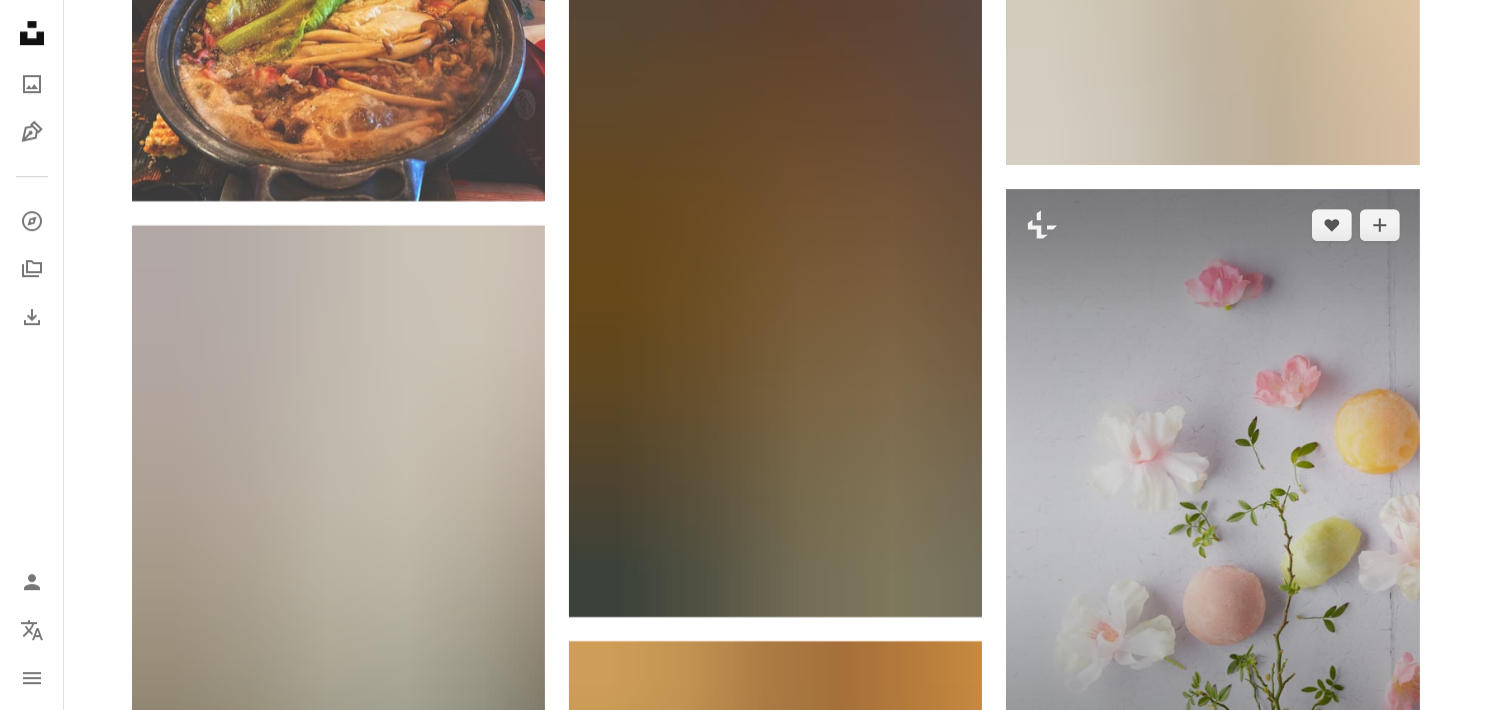 scroll, scrollTop: 87900, scrollLeft: 0, axis: vertical 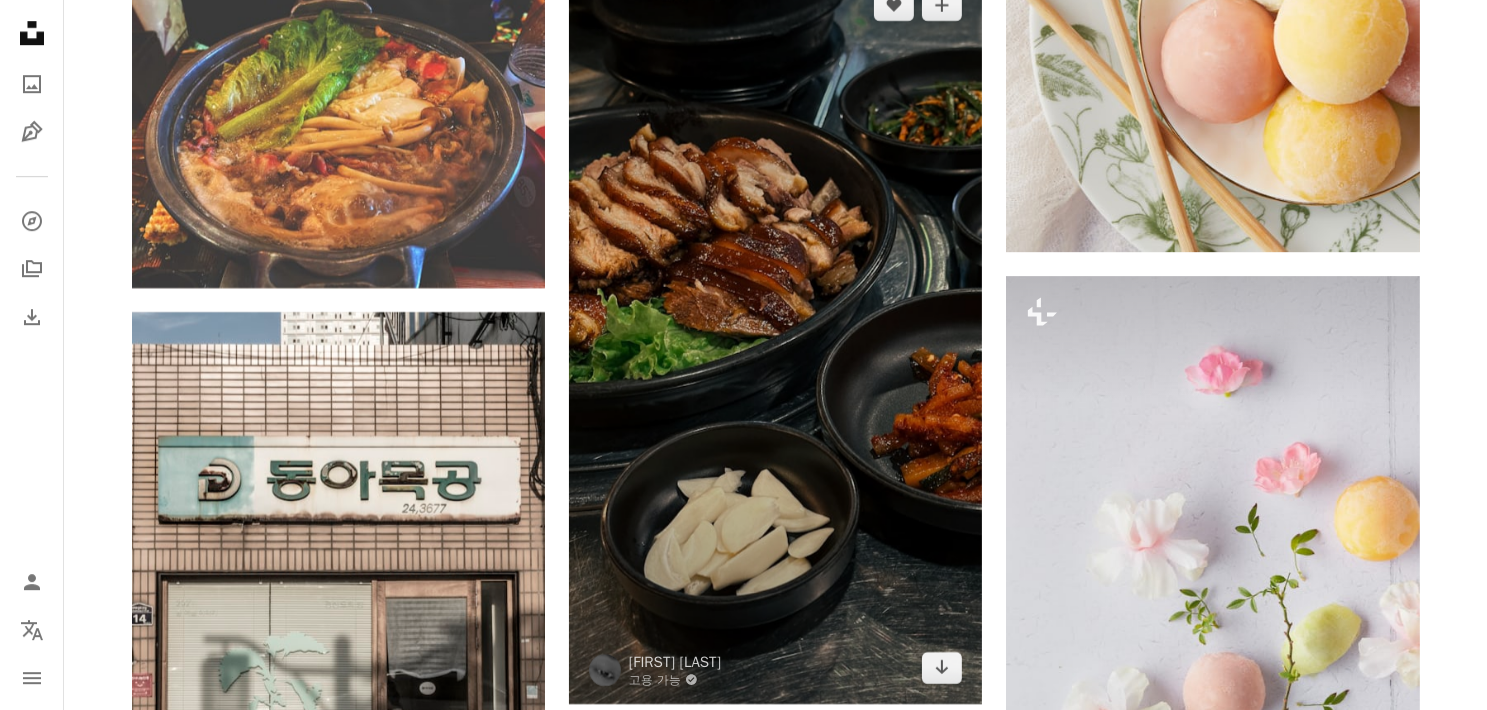 click at bounding box center [775, 336] 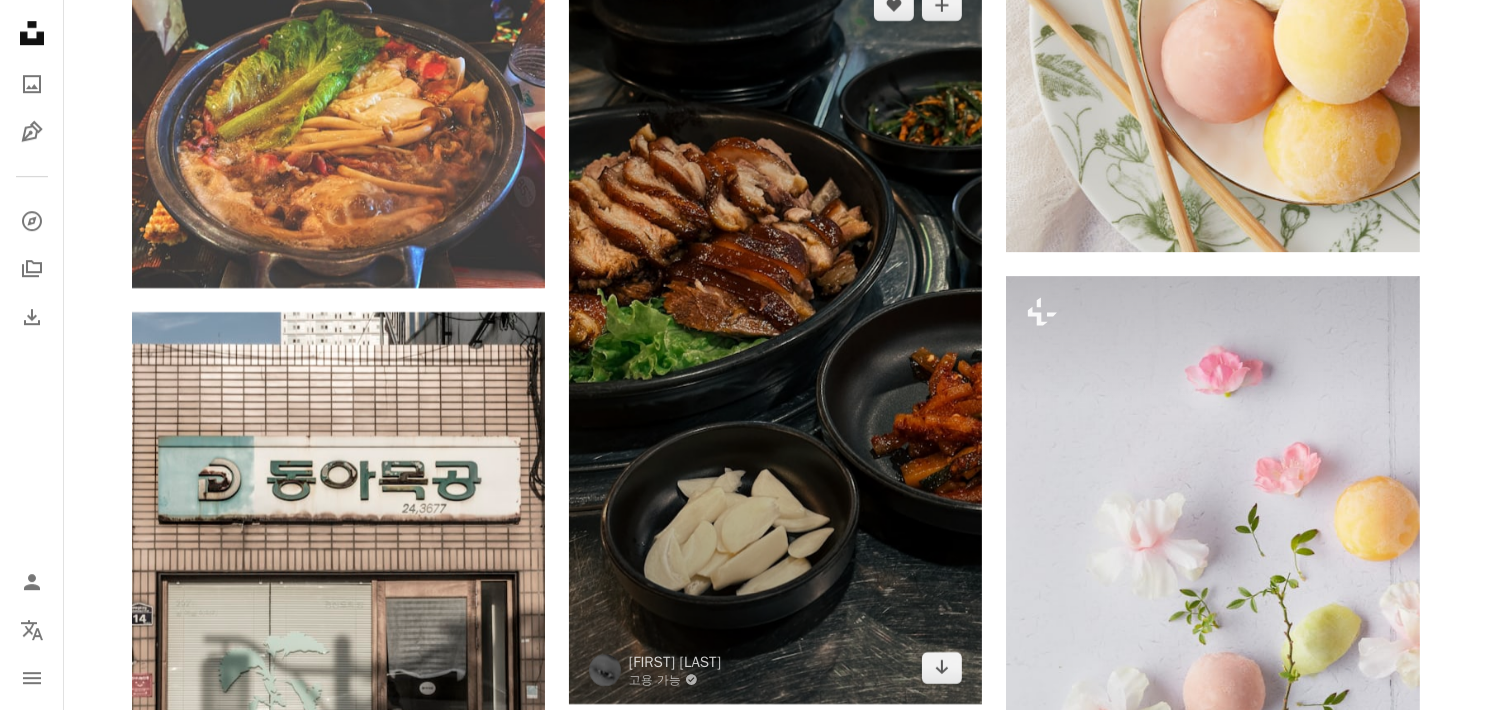click at bounding box center [775, 336] 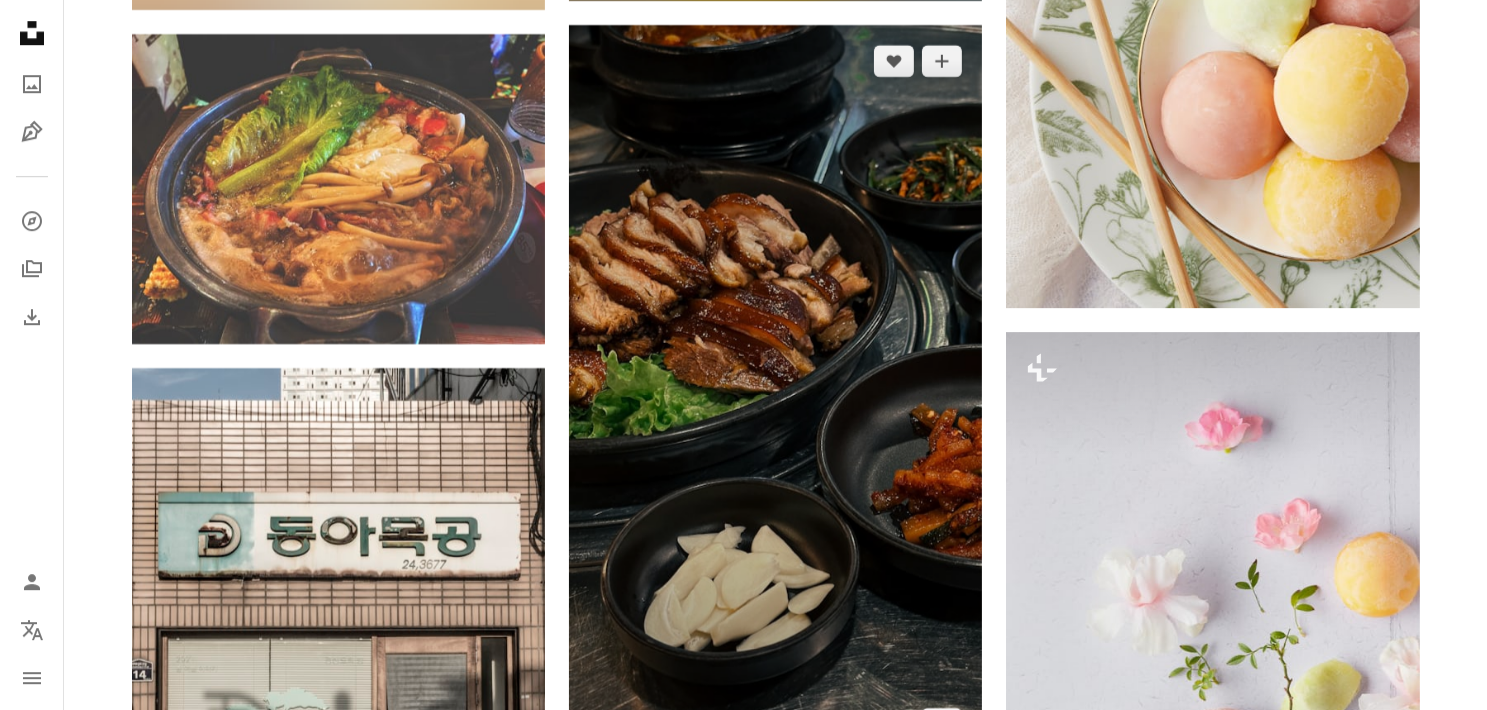 scroll, scrollTop: 87800, scrollLeft: 0, axis: vertical 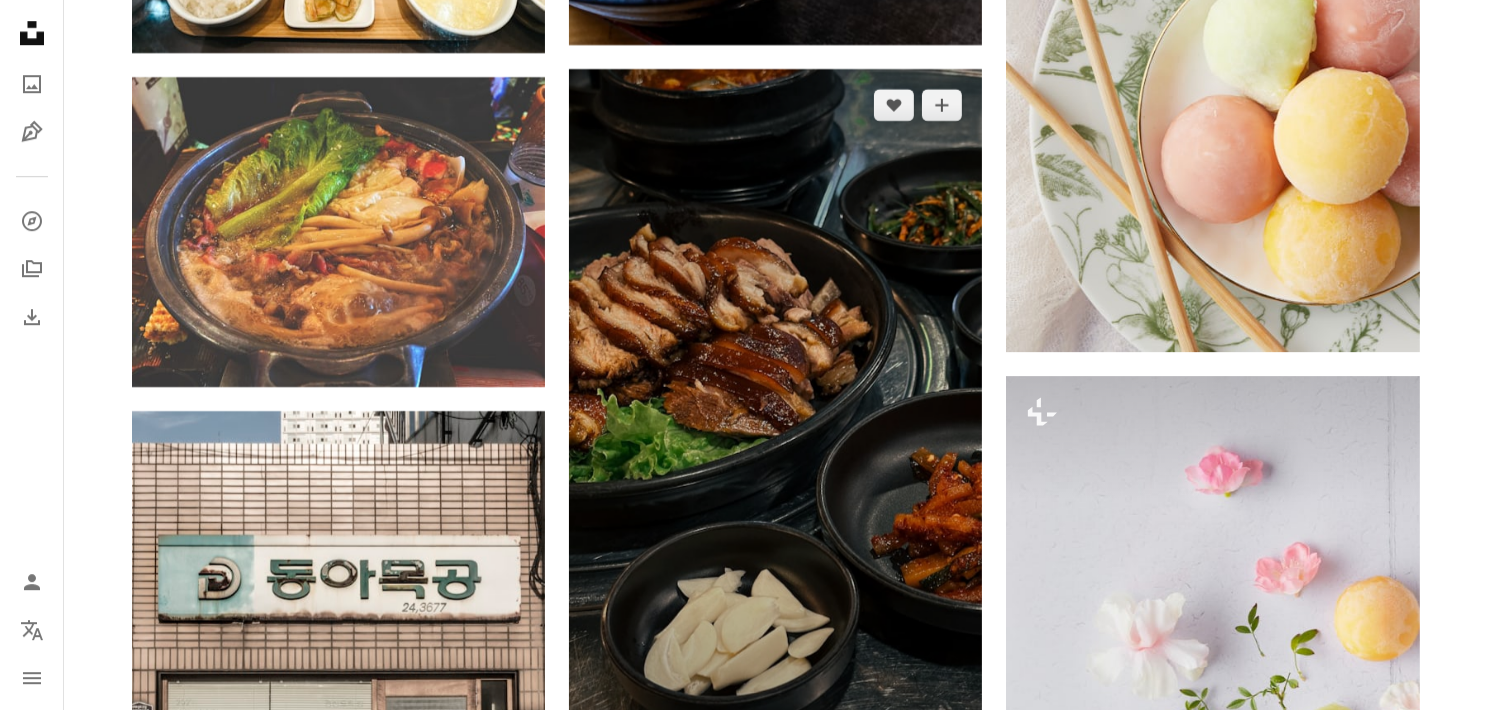 click at bounding box center [775, 436] 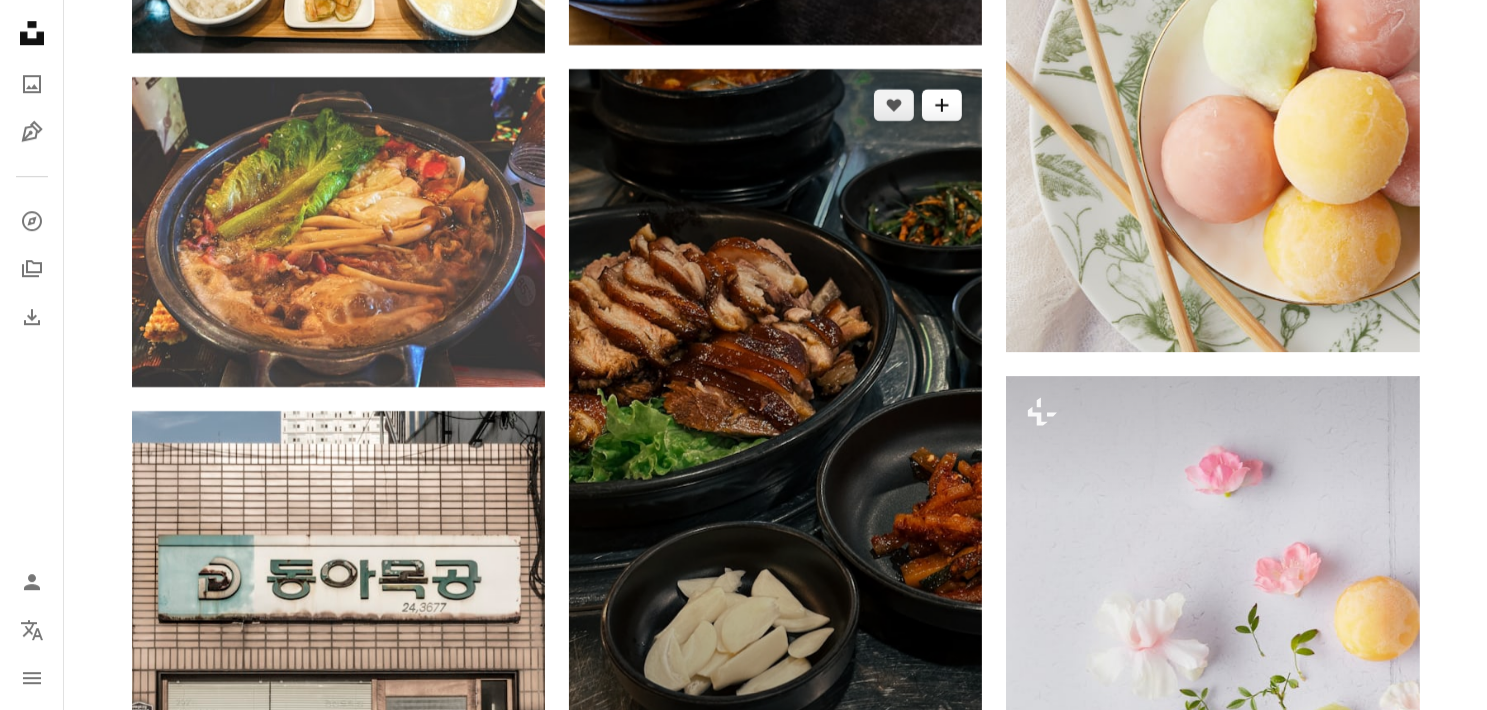 click on "A plus sign" at bounding box center [942, 105] 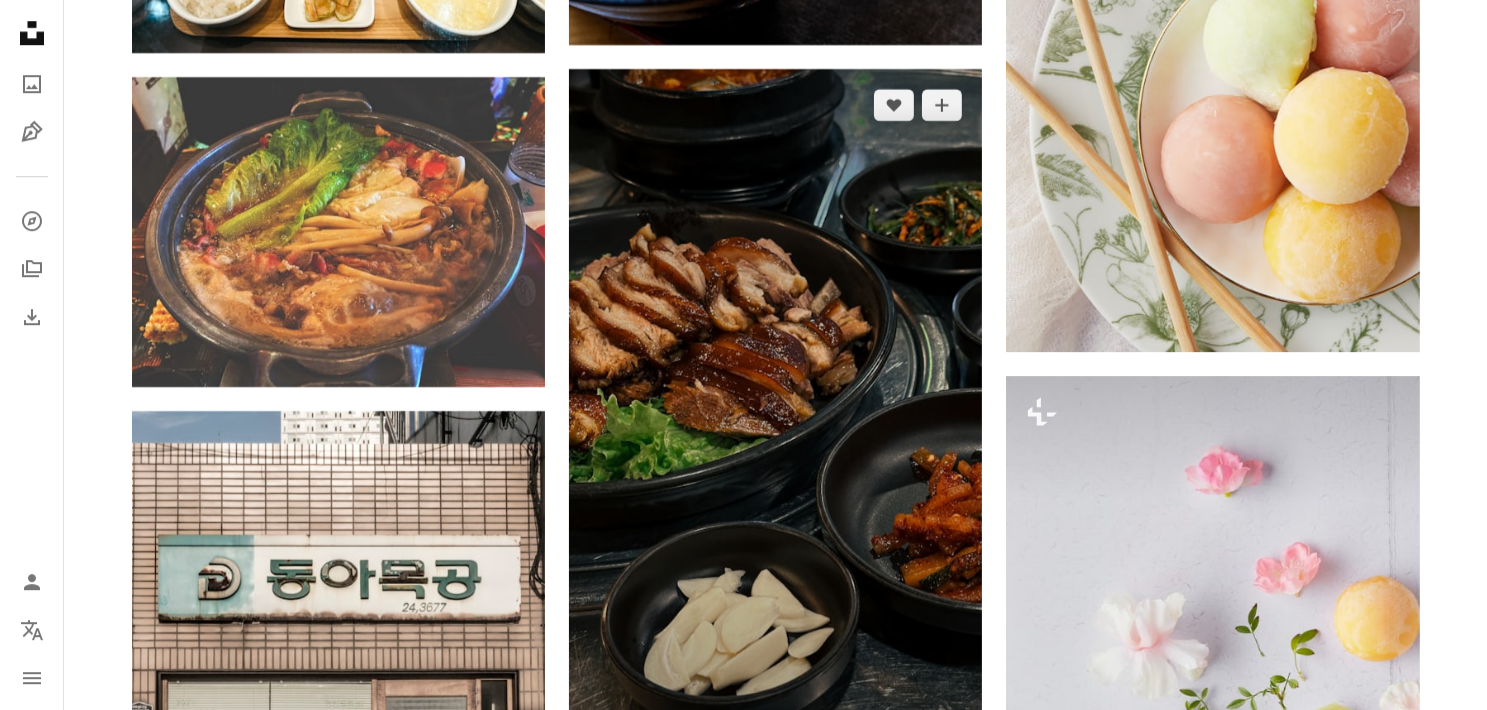 click at bounding box center [775, 436] 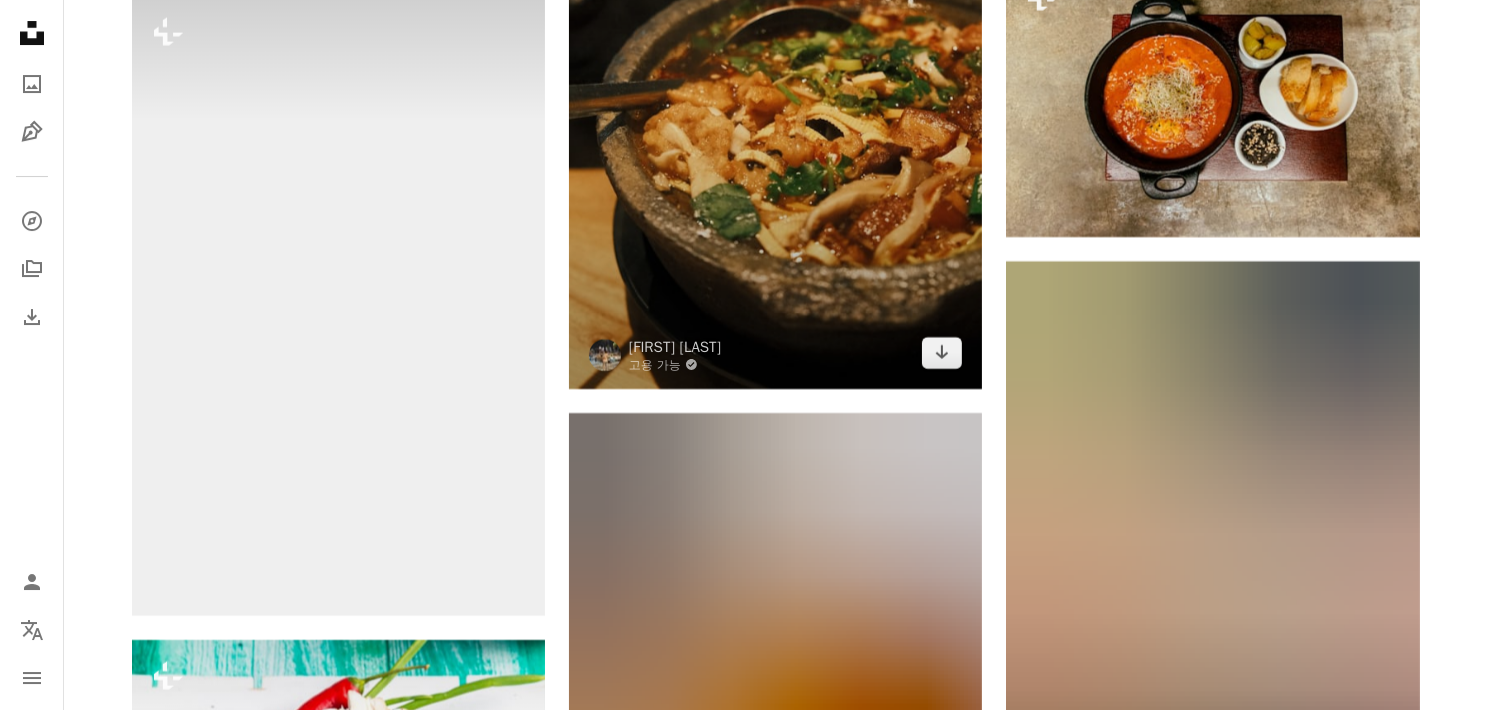 scroll, scrollTop: 88800, scrollLeft: 0, axis: vertical 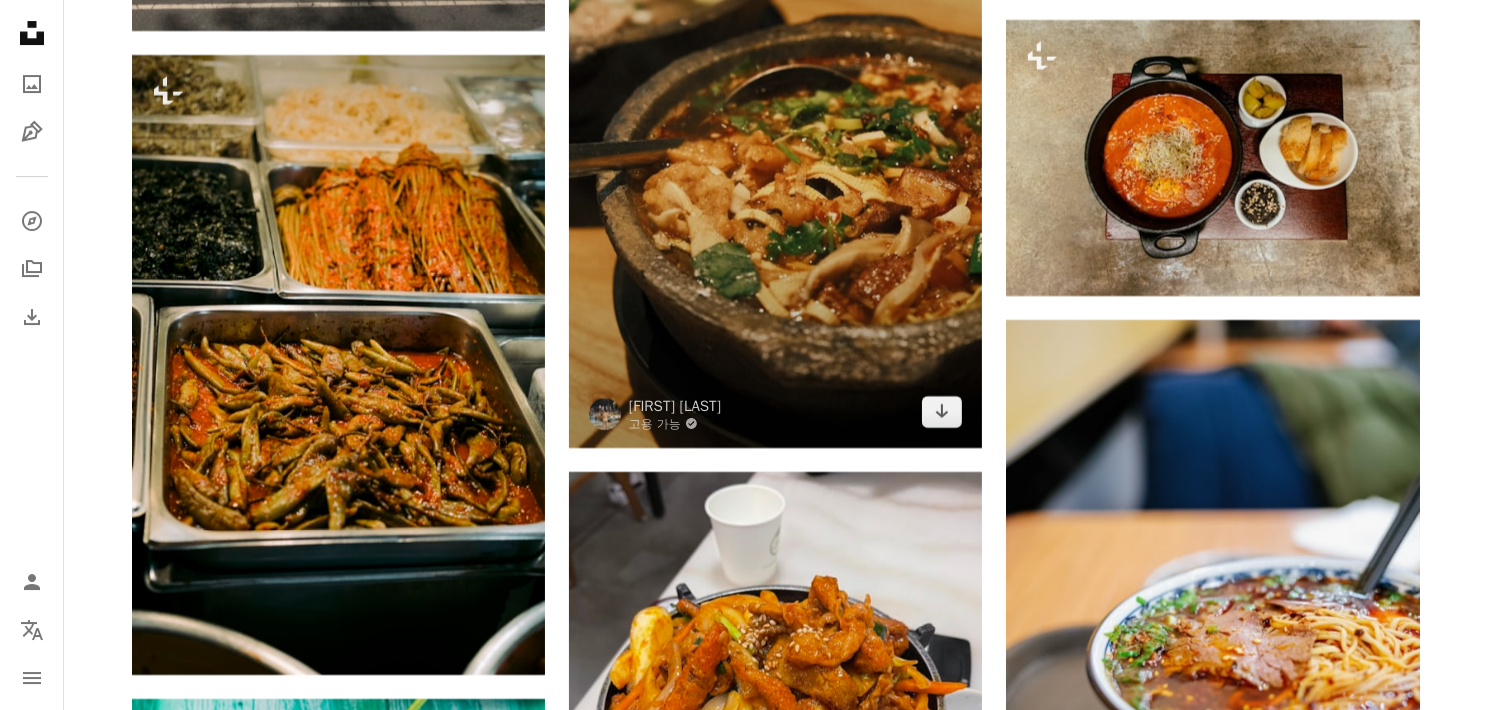click at bounding box center (775, 138) 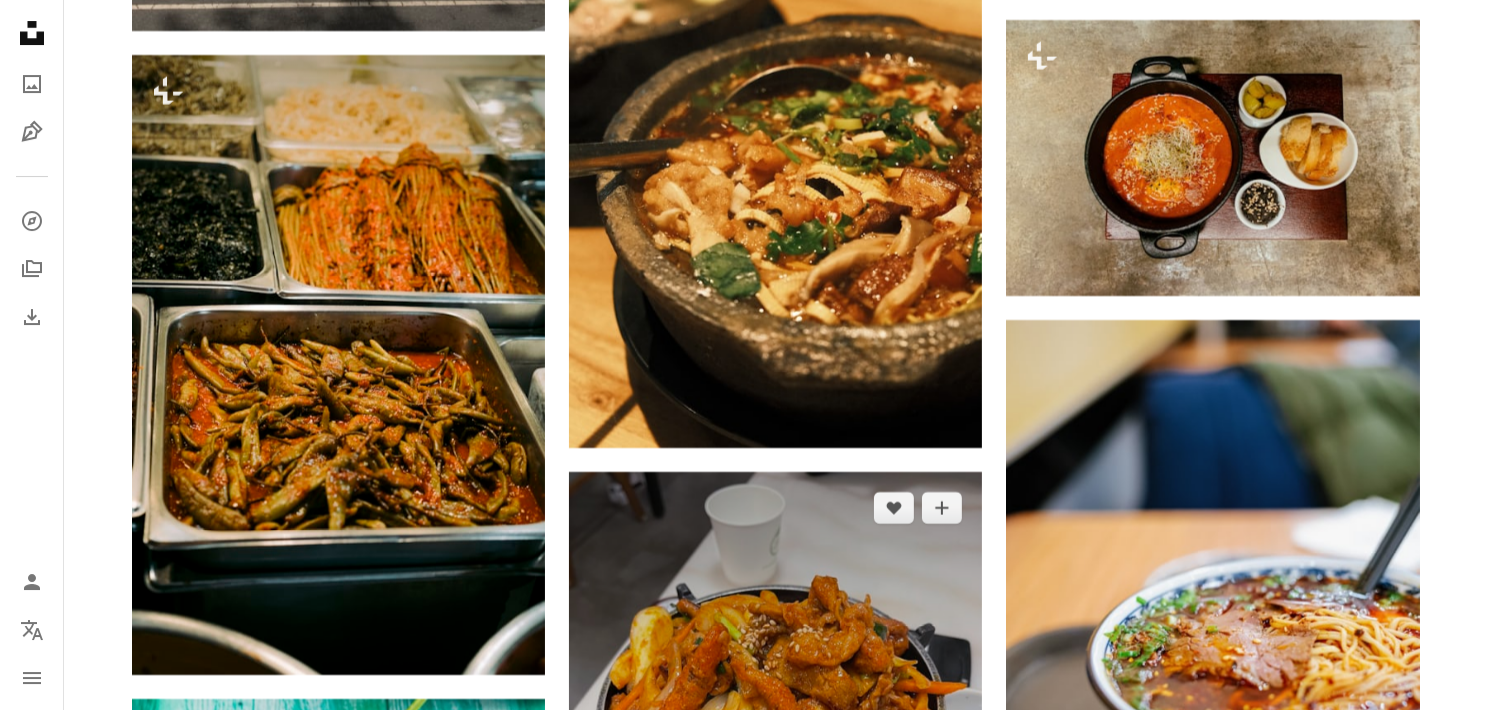 click at bounding box center (775, 730) 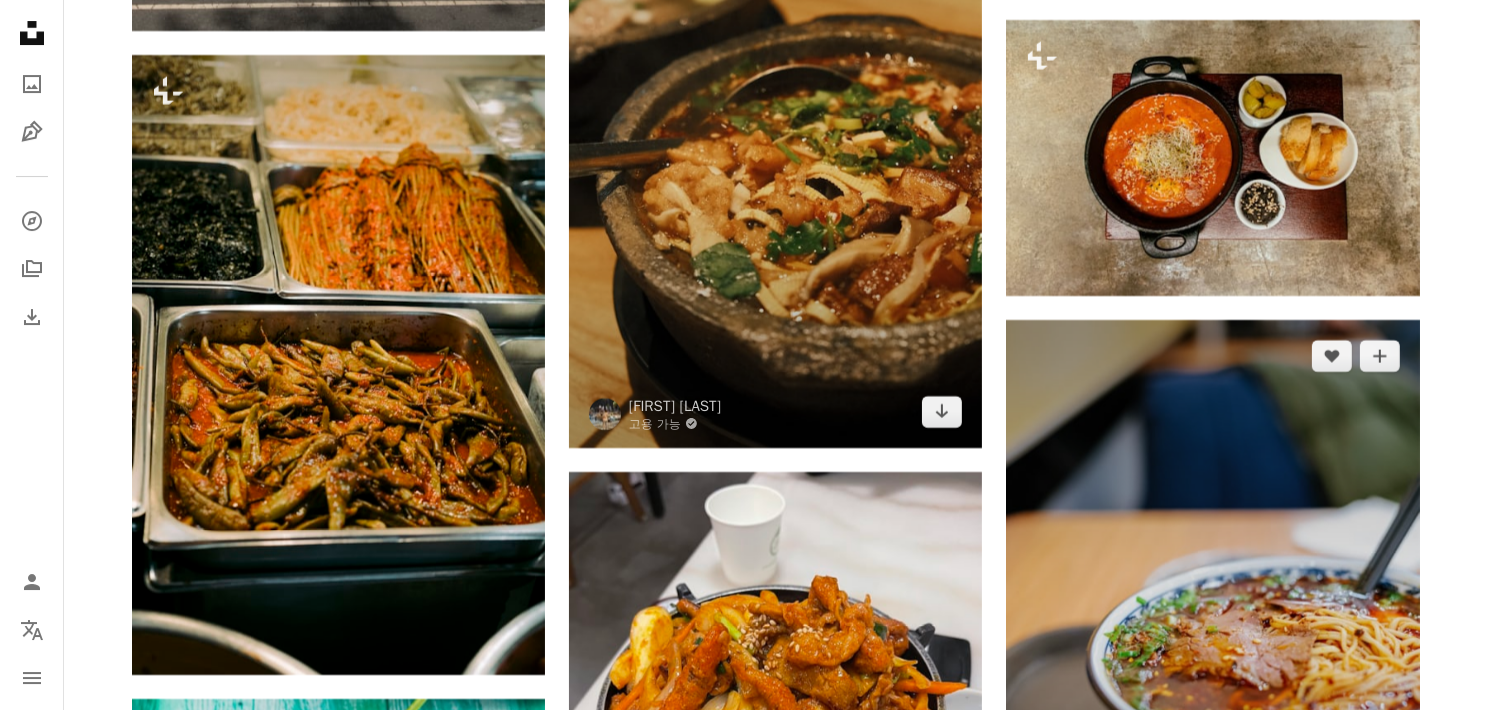 click on "Arrow pointing down" 